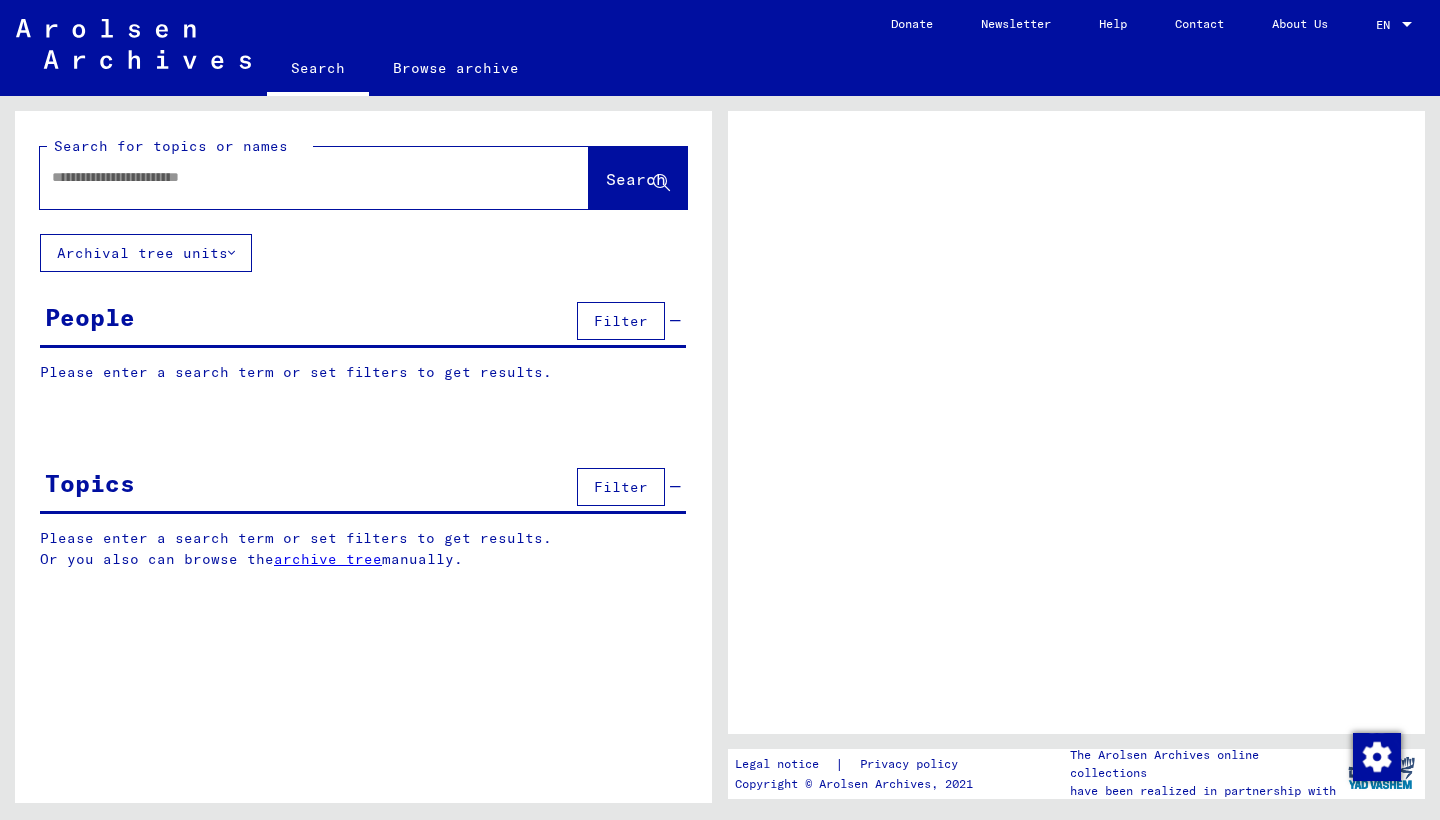 scroll, scrollTop: 0, scrollLeft: 0, axis: both 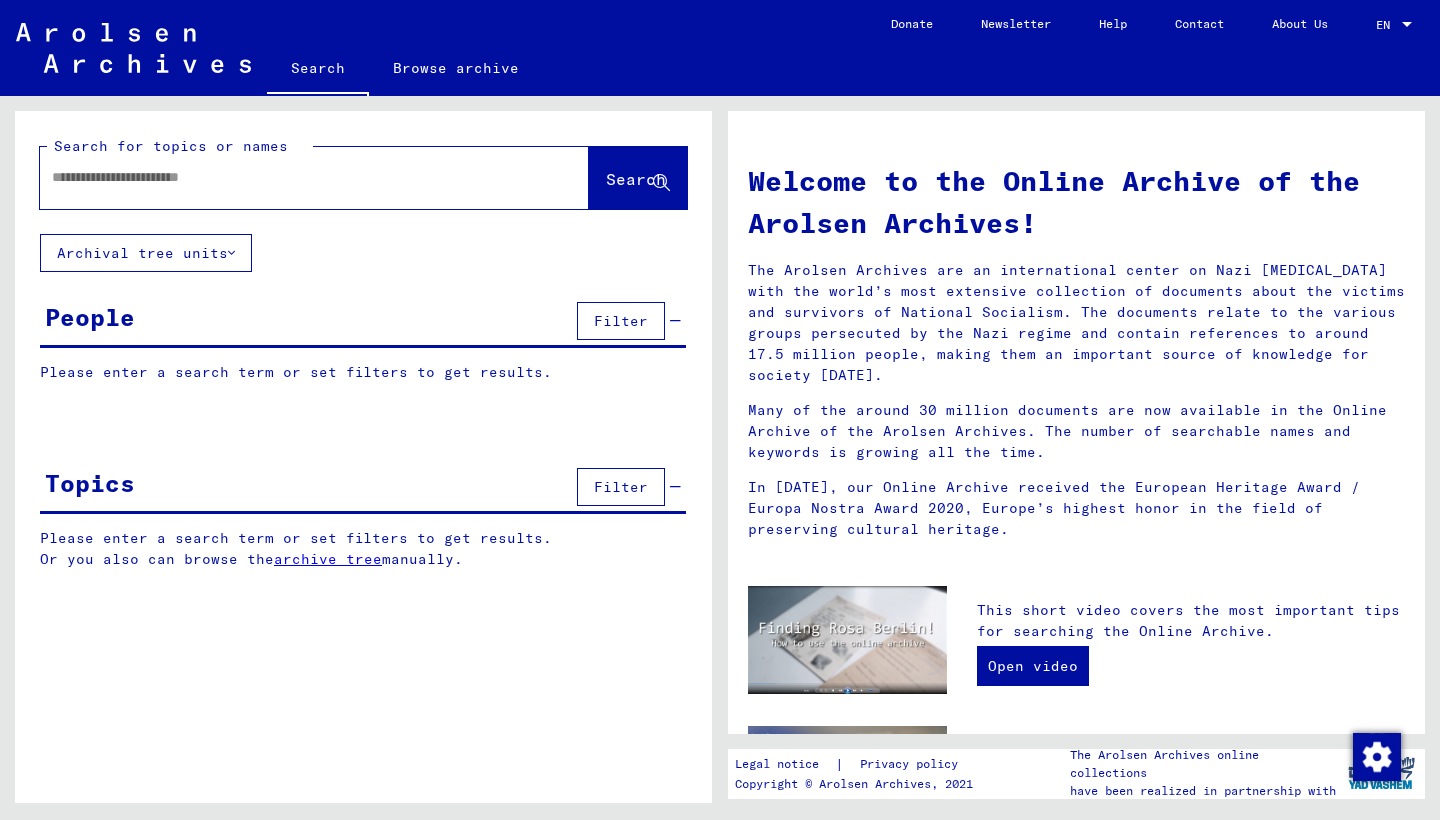click at bounding box center [290, 177] 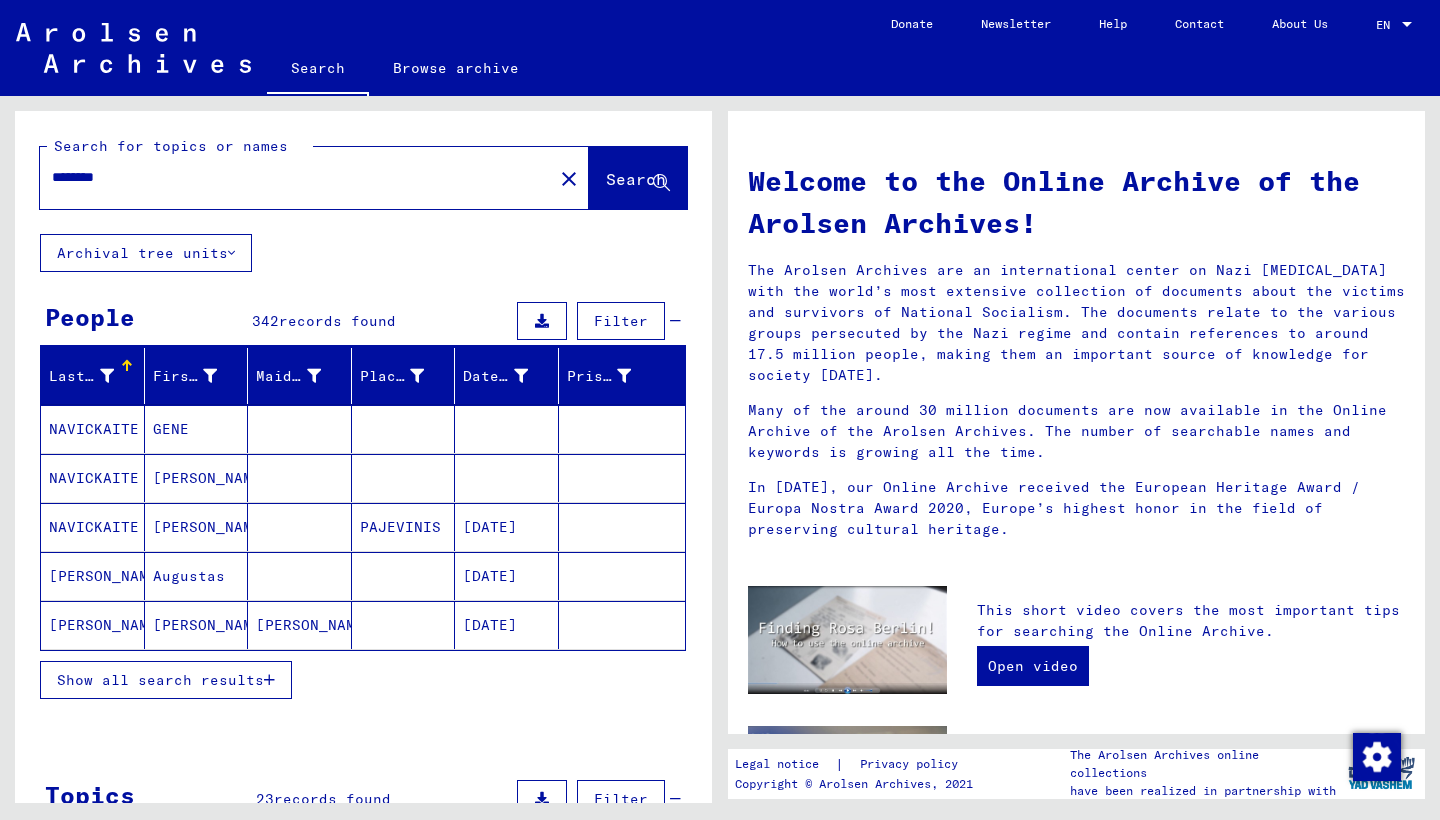 click on "********" at bounding box center [290, 177] 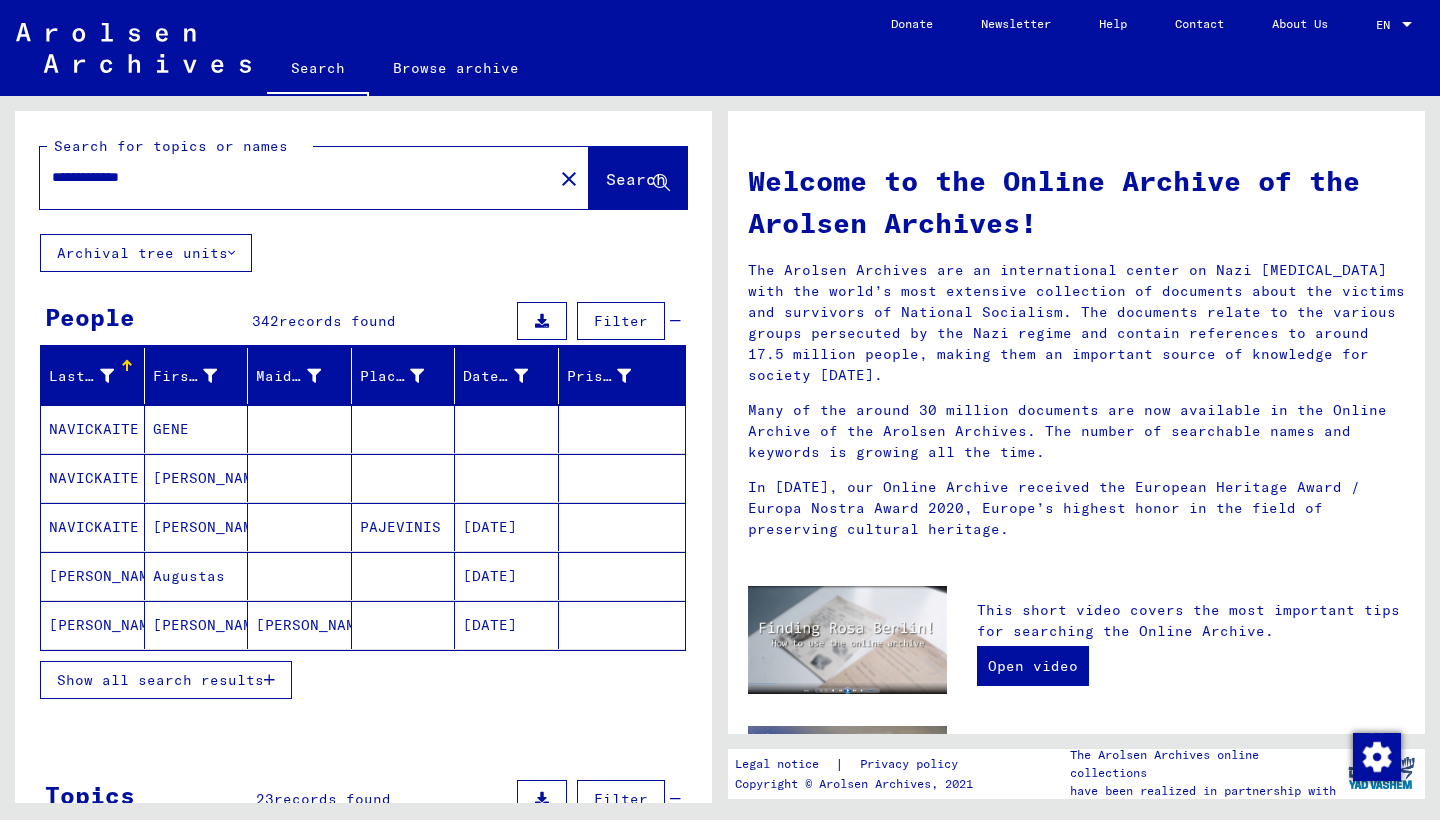 type on "**********" 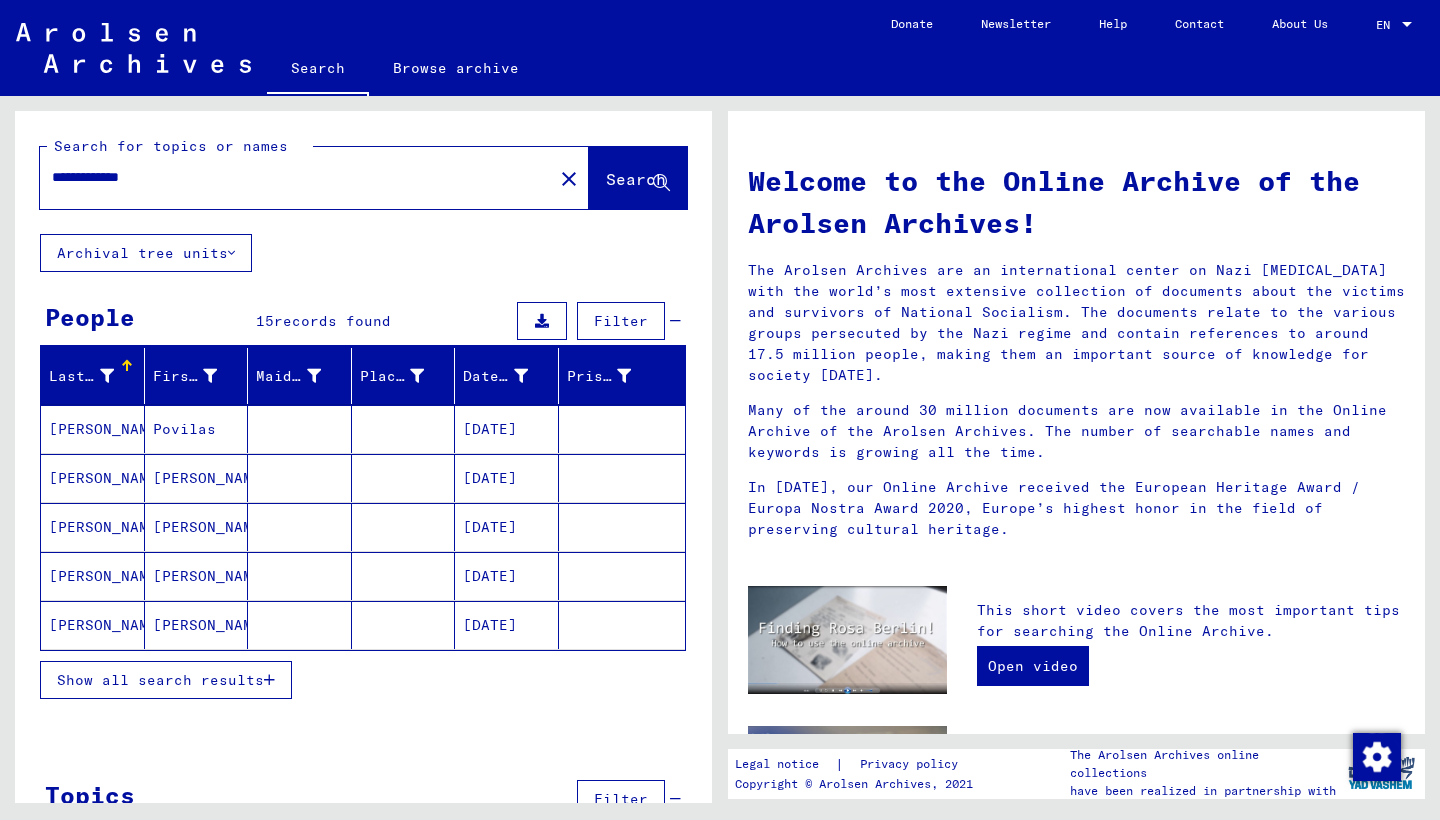 click at bounding box center [300, 478] 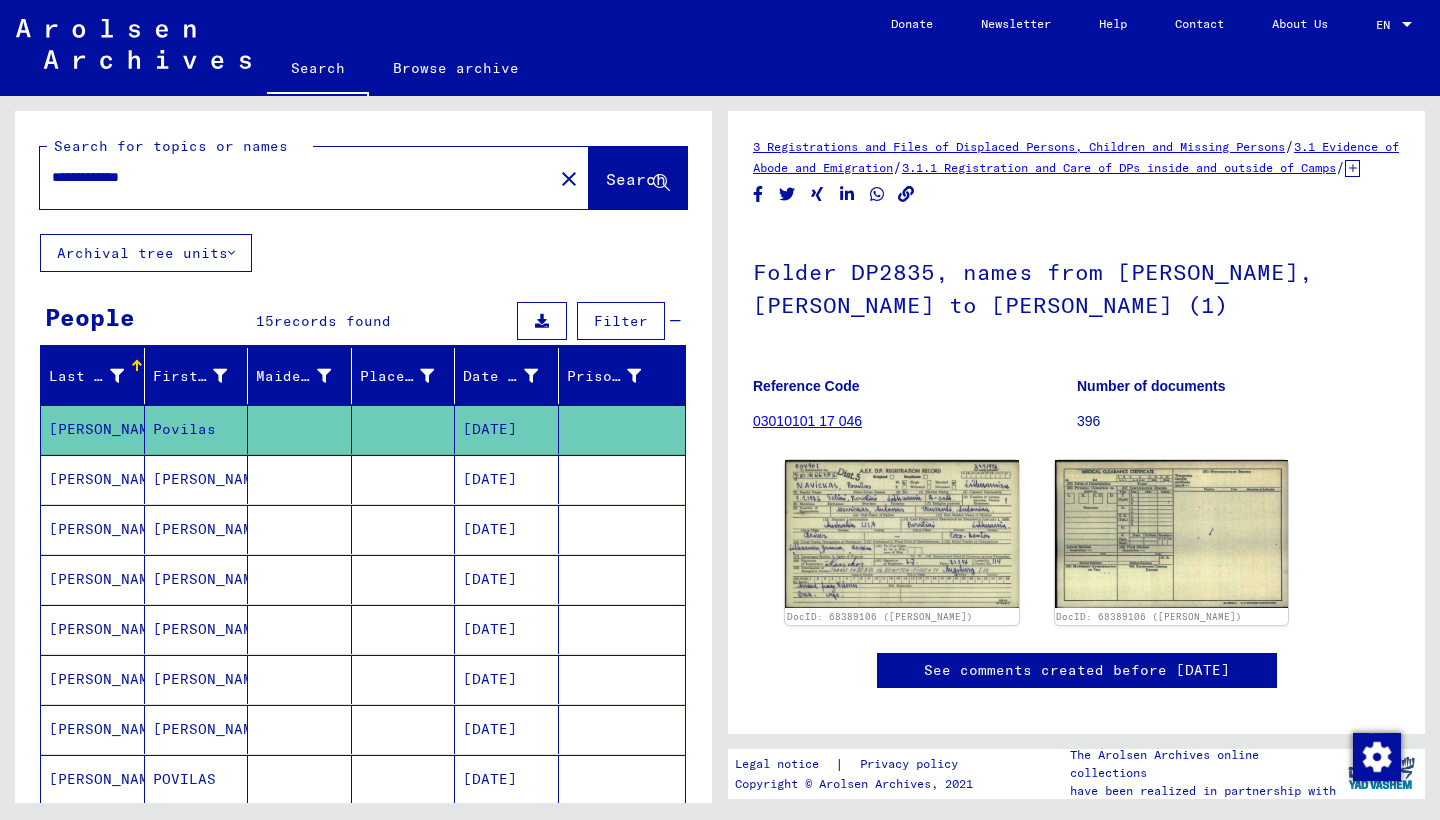scroll, scrollTop: 0, scrollLeft: 0, axis: both 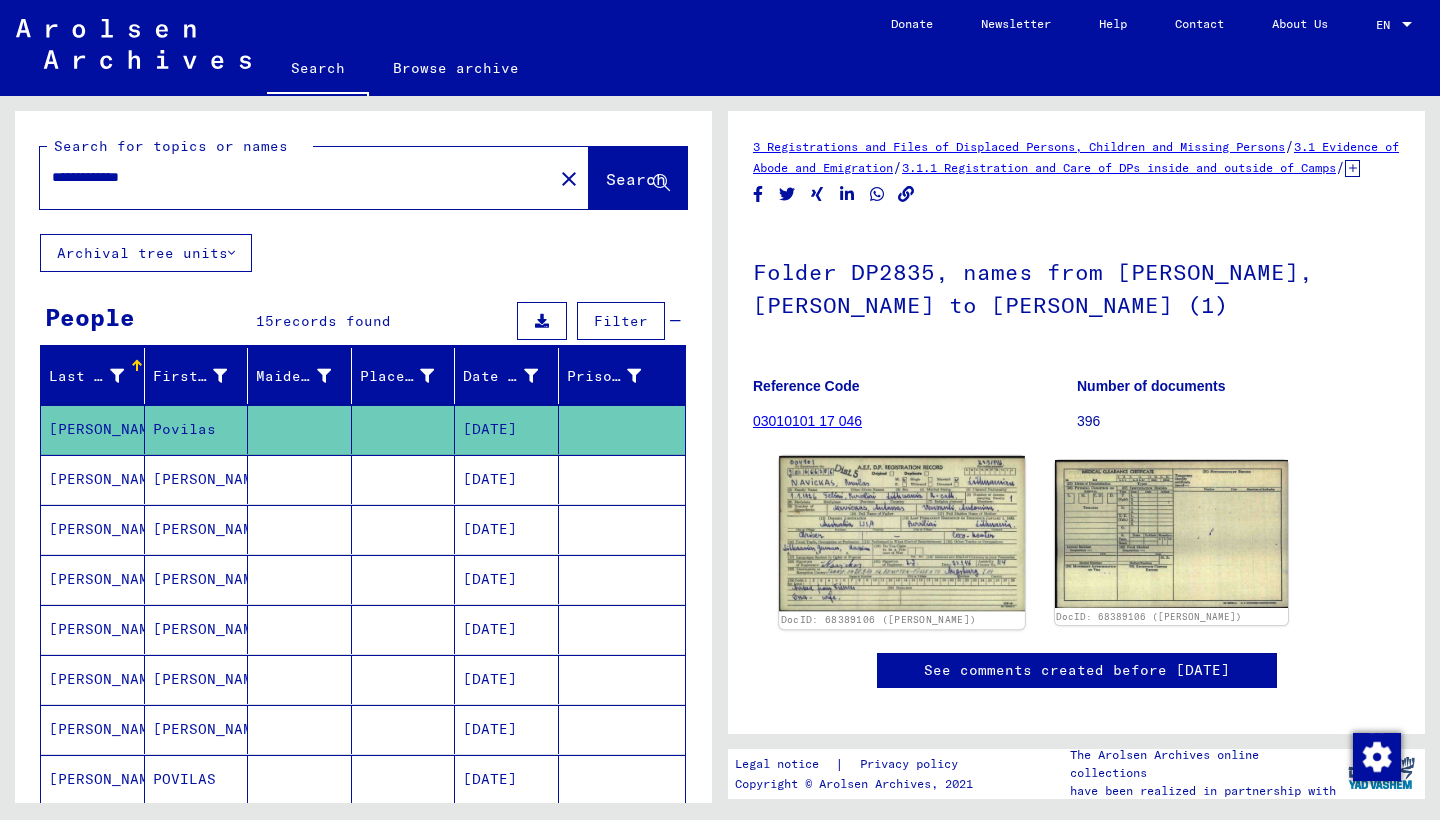 click 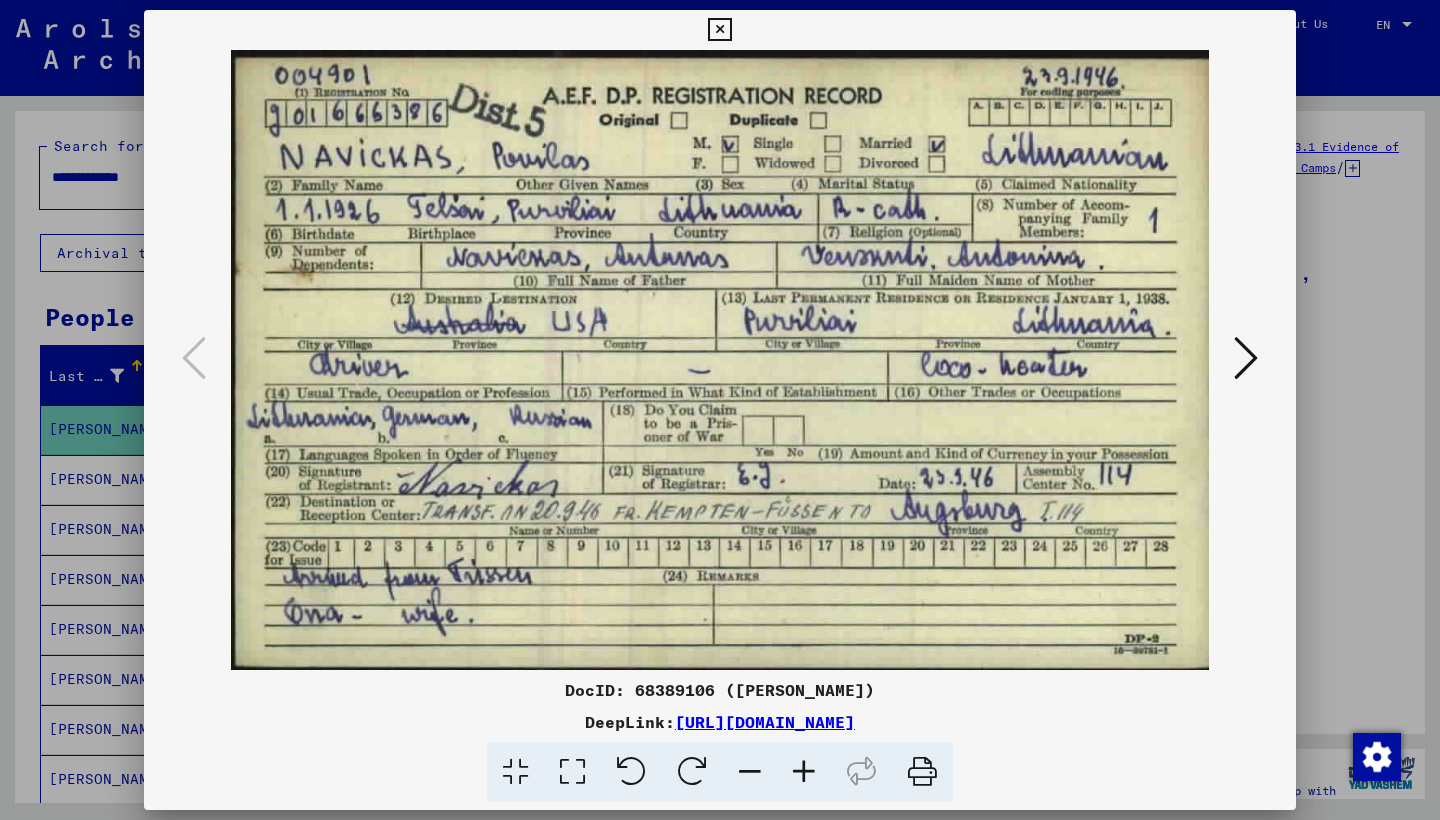 click at bounding box center [719, 30] 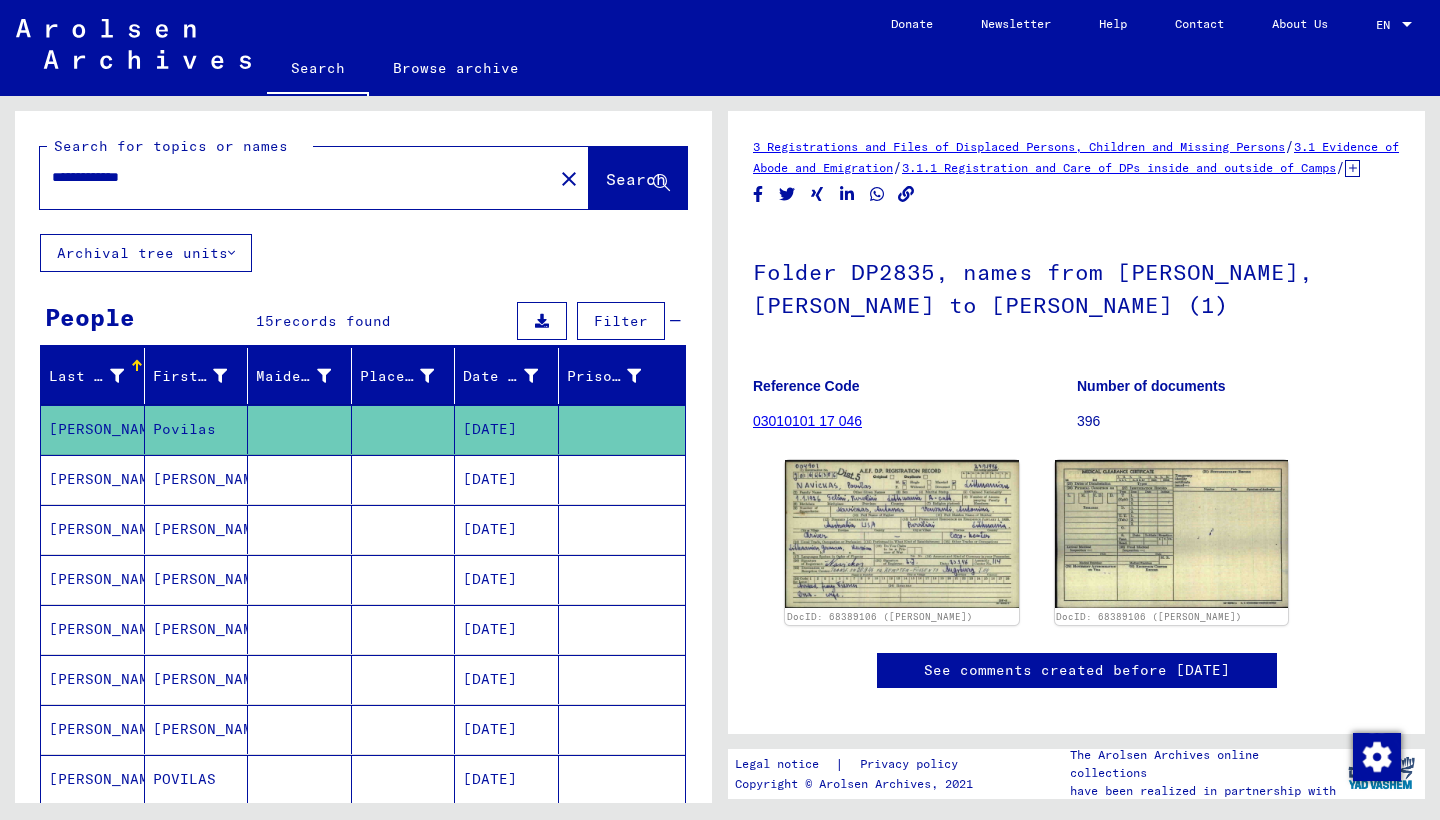 click at bounding box center [404, 529] 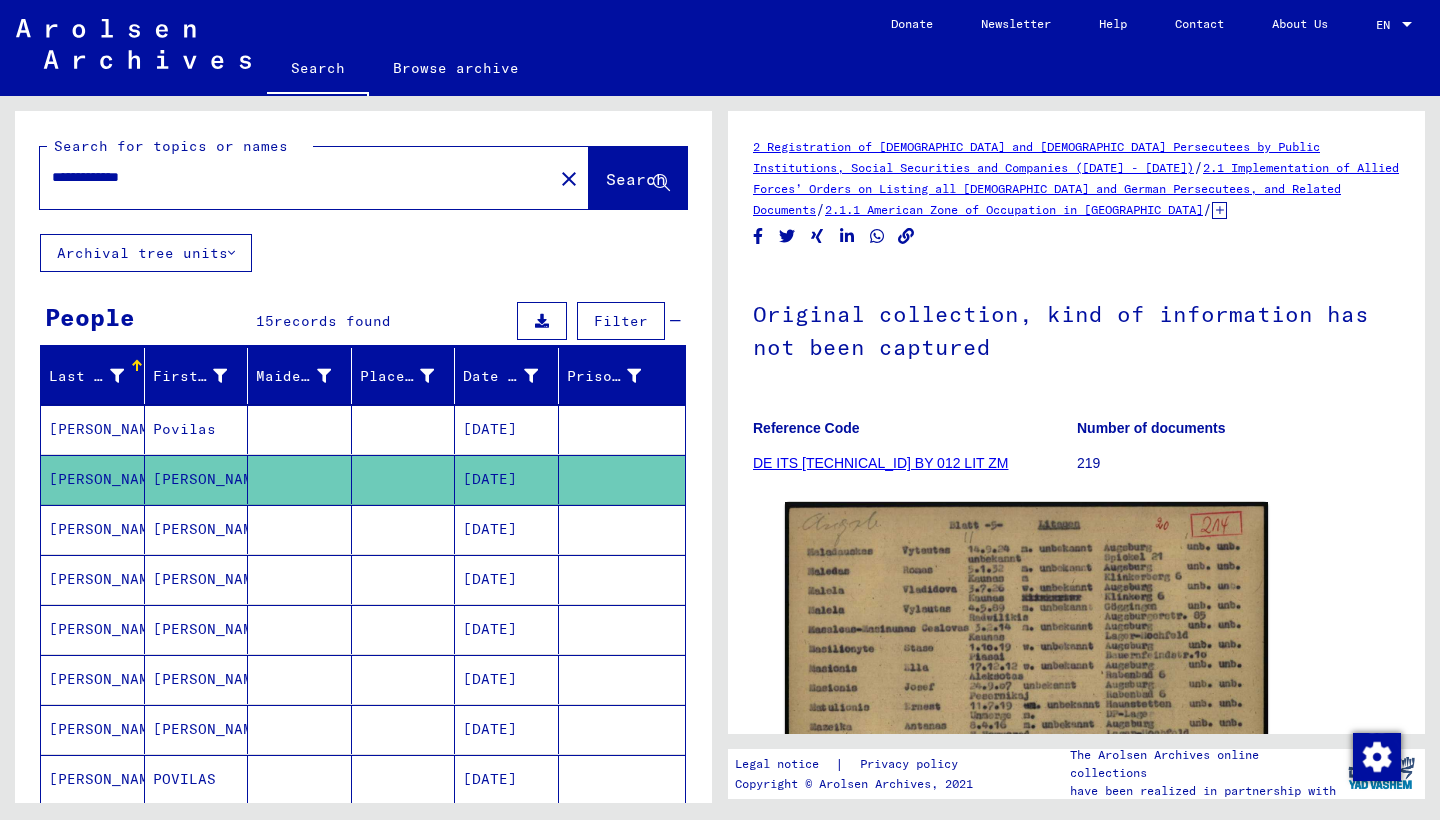 click at bounding box center (300, 479) 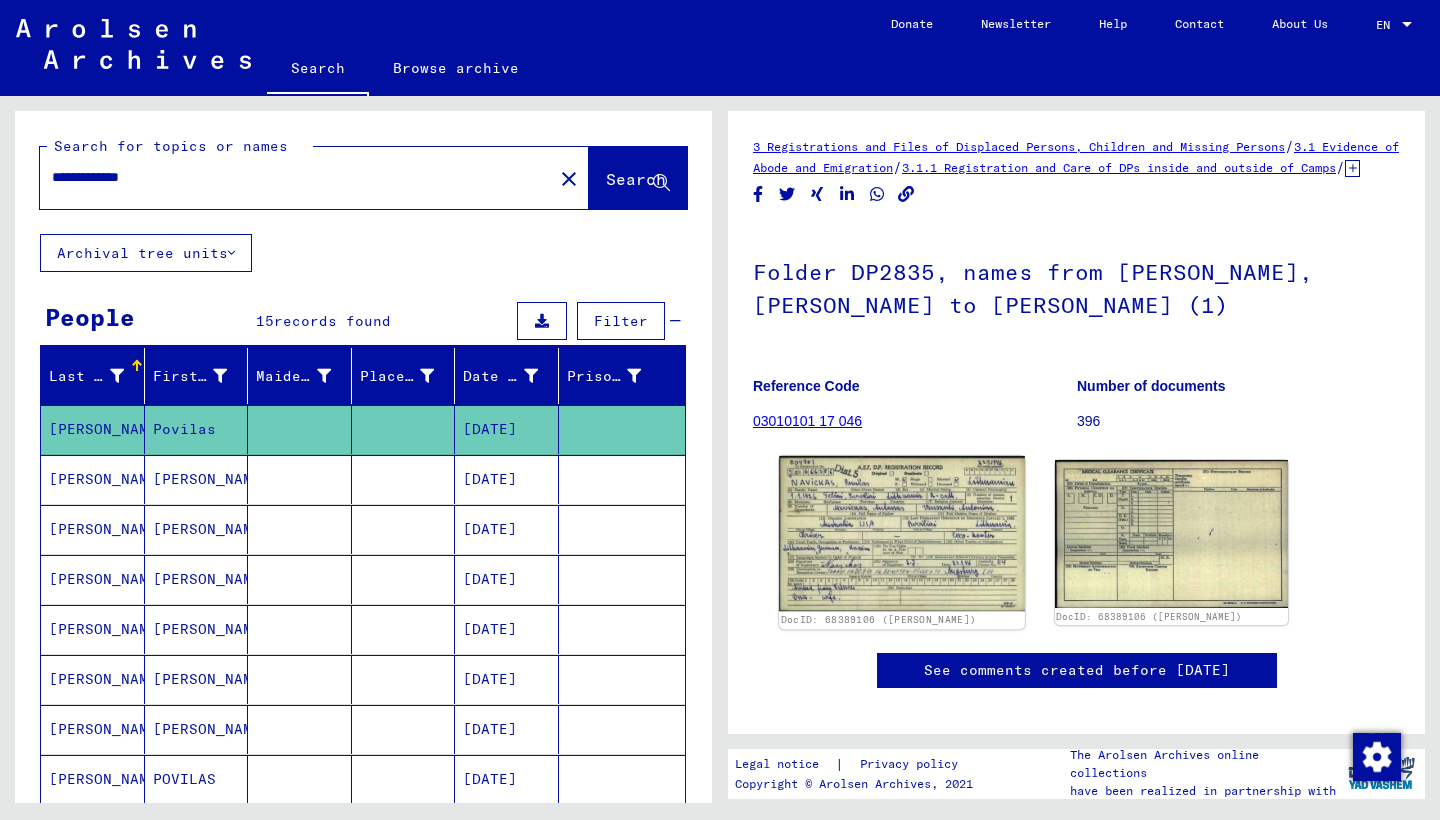scroll, scrollTop: 0, scrollLeft: 0, axis: both 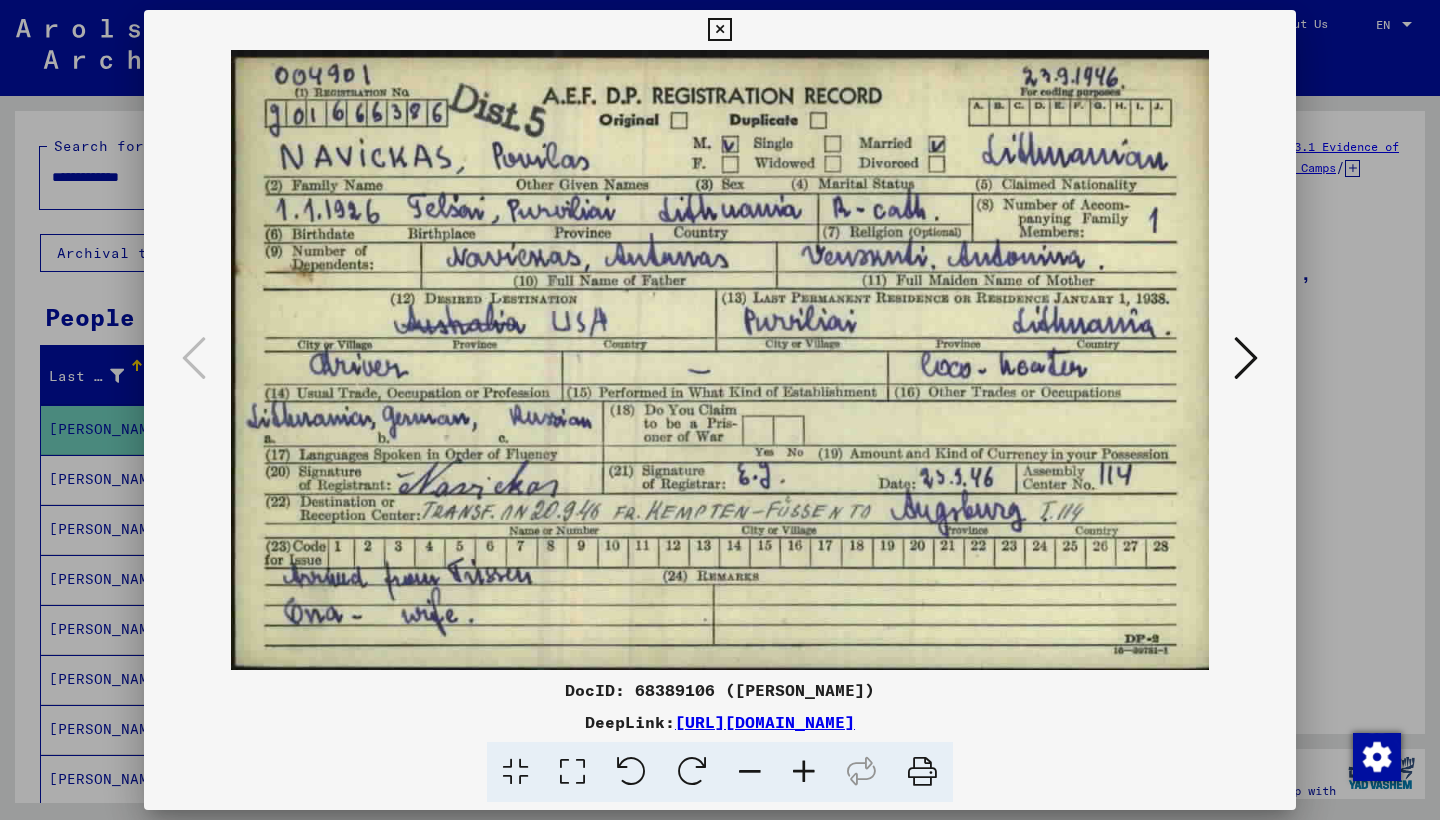 click at bounding box center [719, 30] 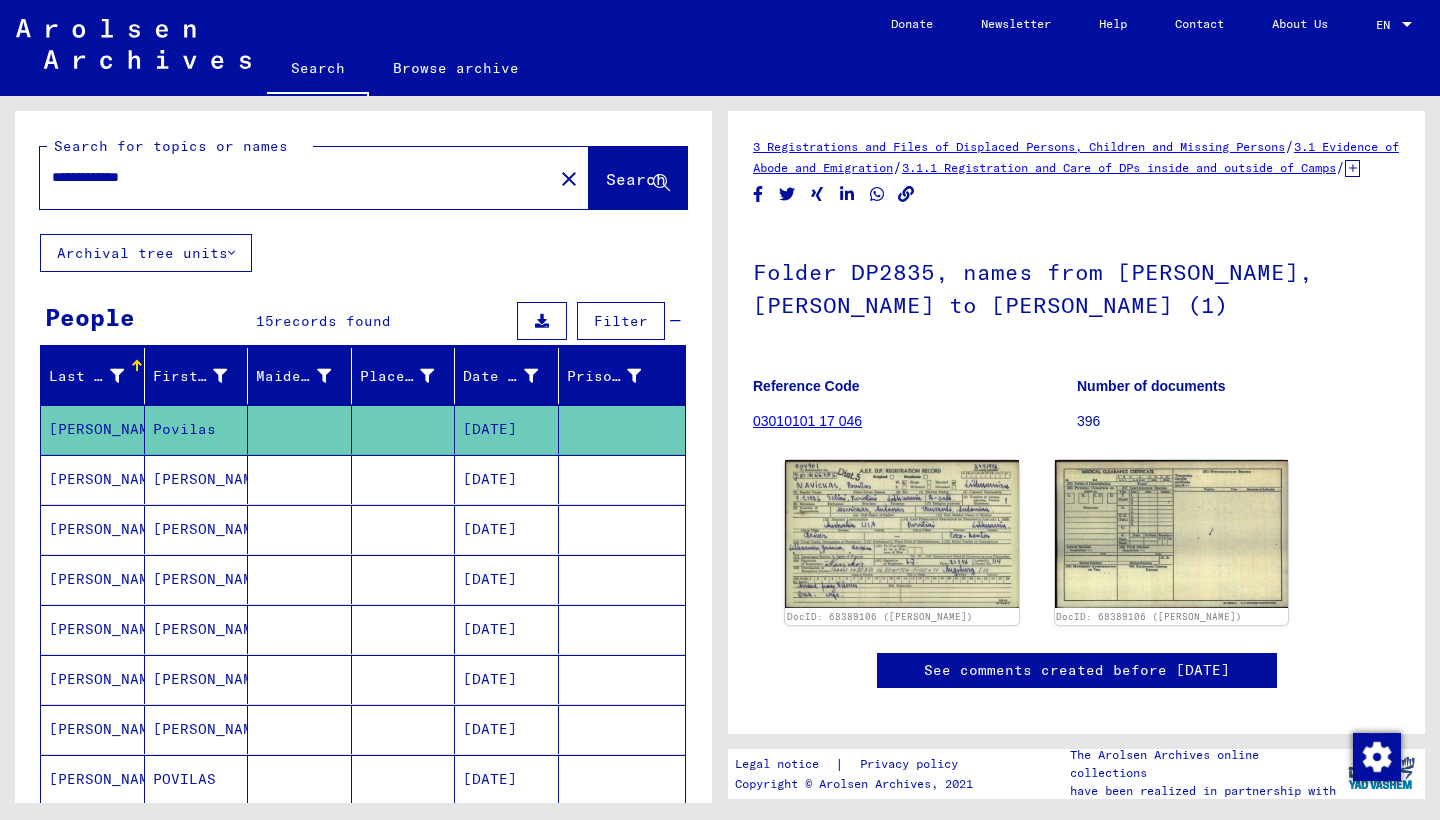 click at bounding box center [404, 529] 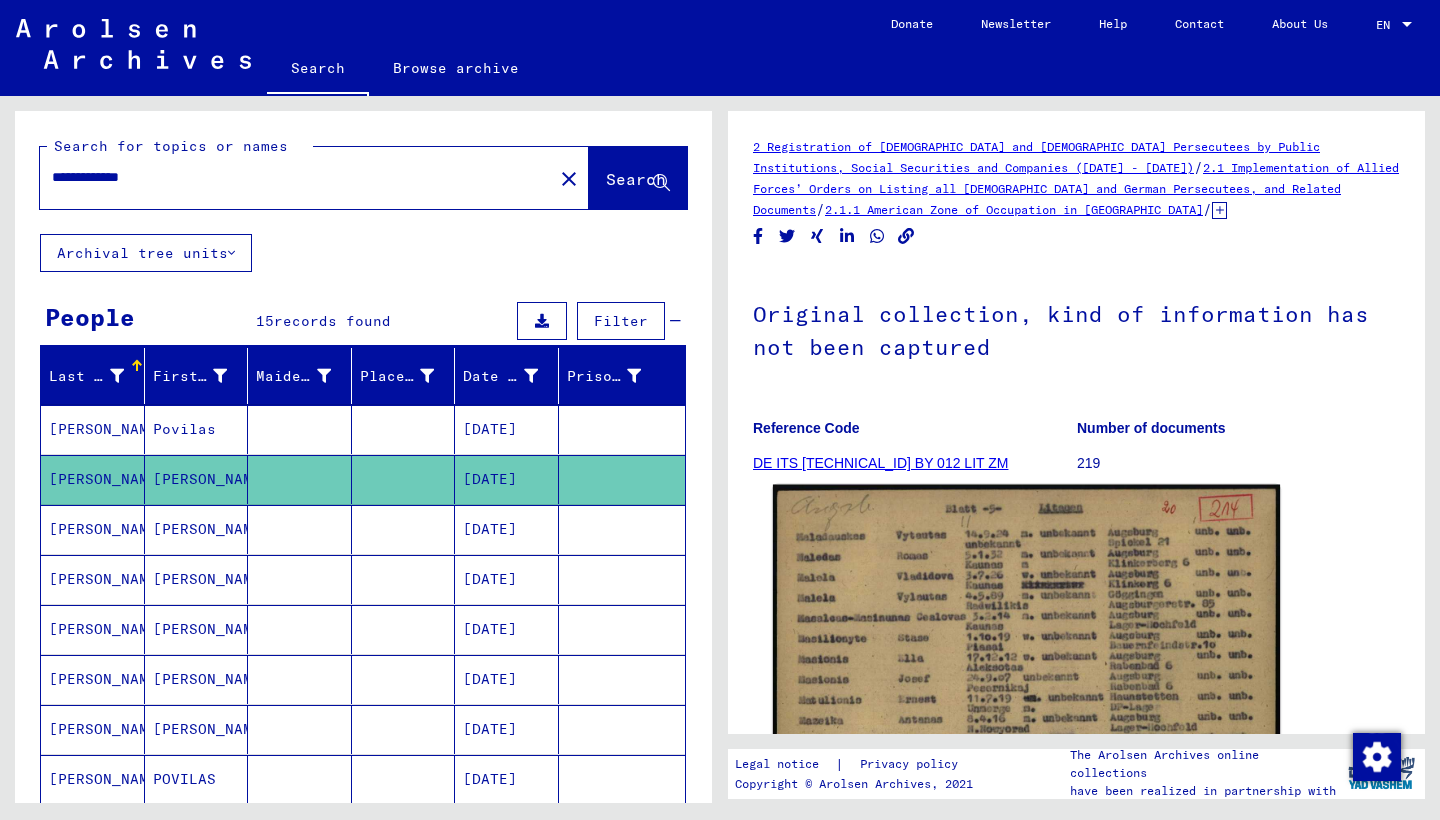 scroll, scrollTop: 0, scrollLeft: 0, axis: both 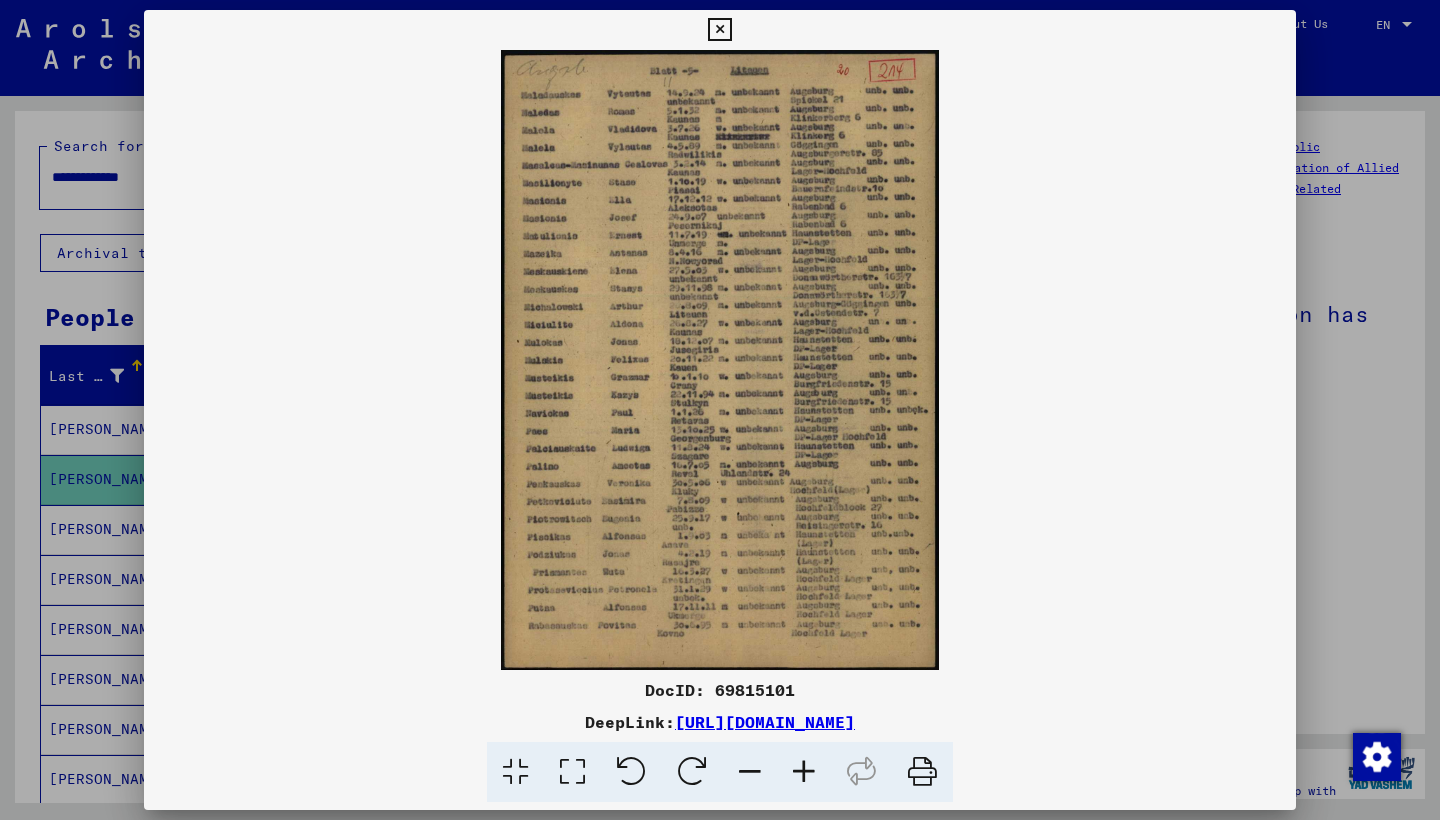 click at bounding box center [719, 30] 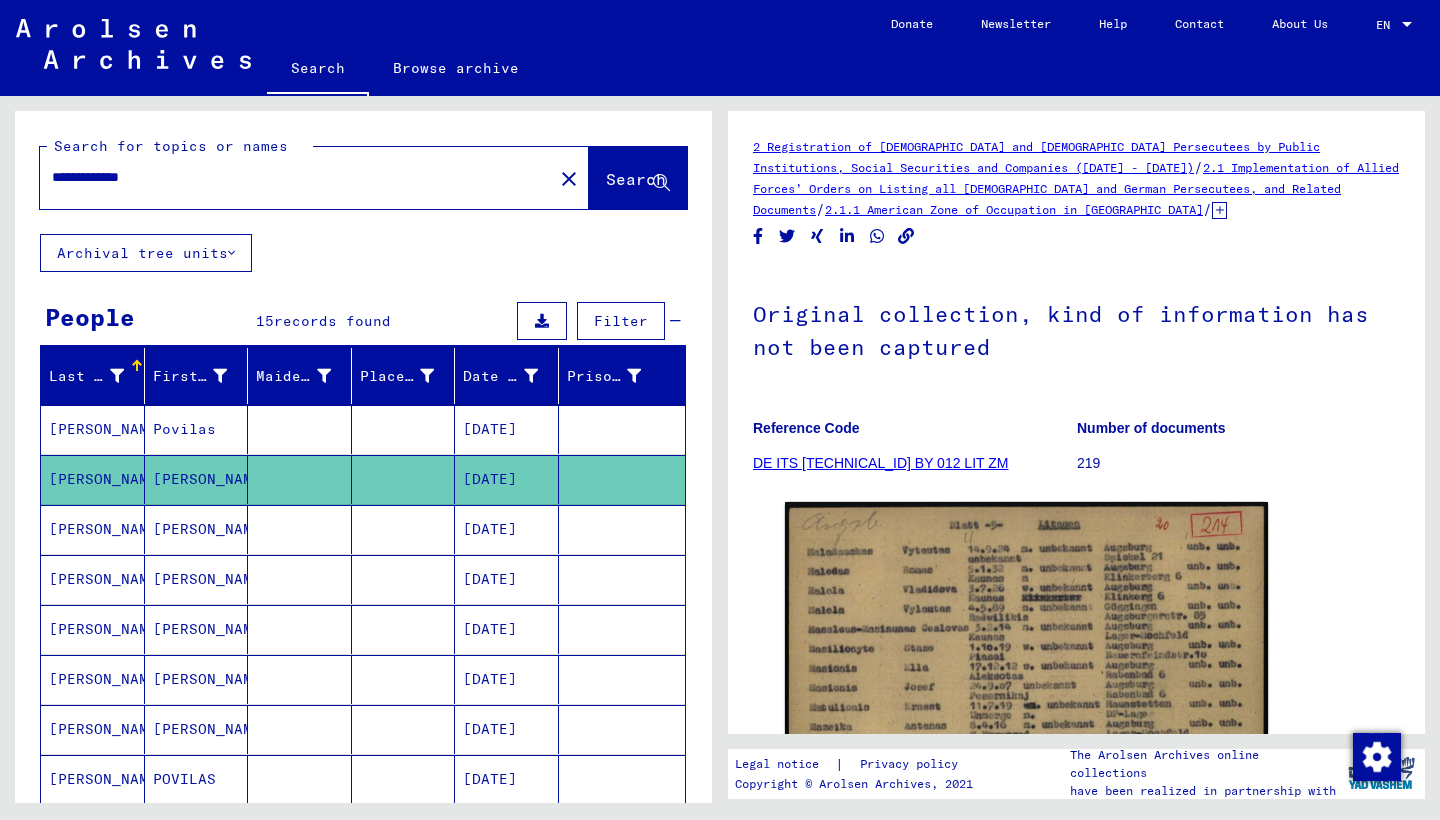 click at bounding box center [404, 579] 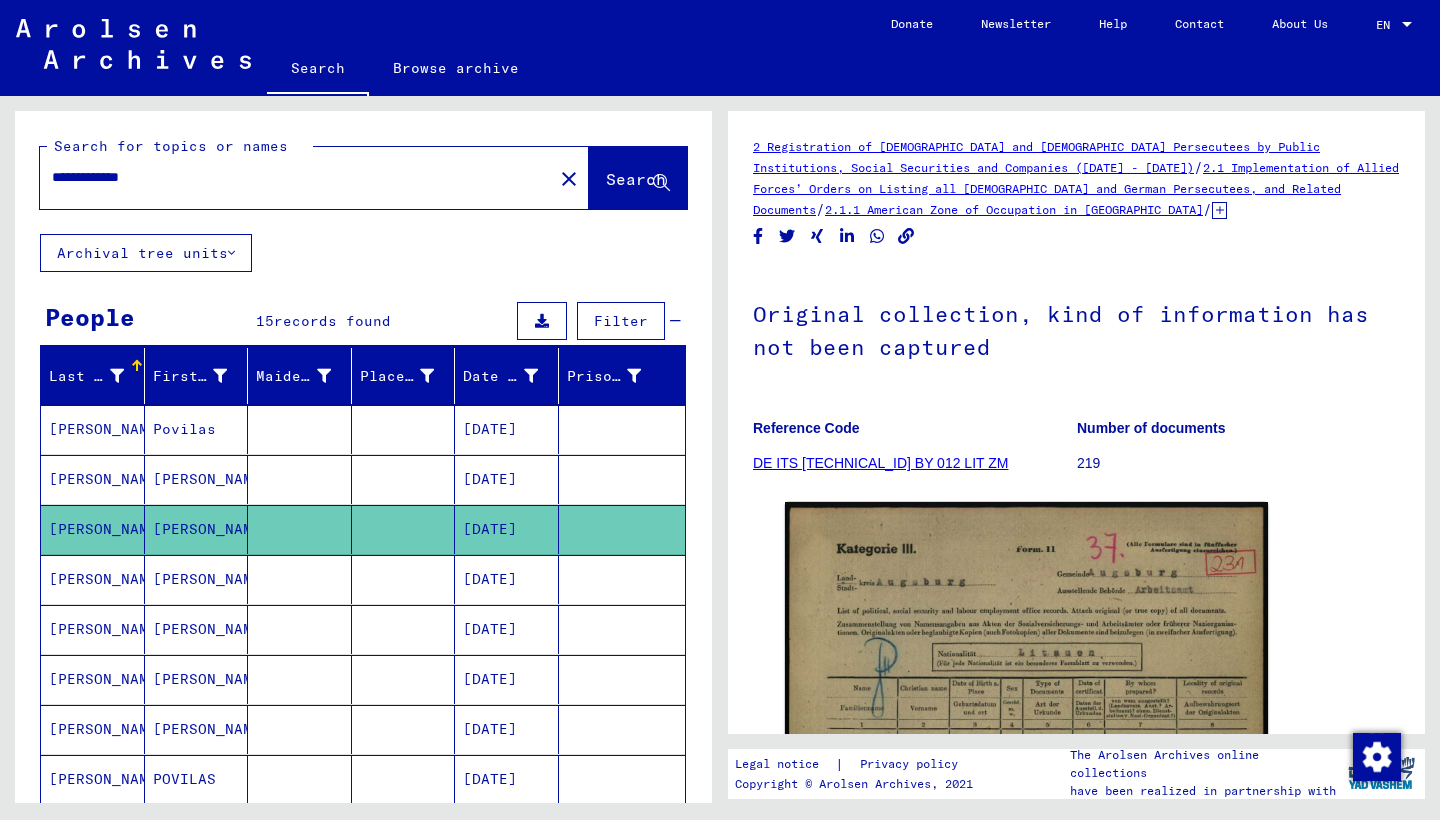 scroll, scrollTop: 0, scrollLeft: 0, axis: both 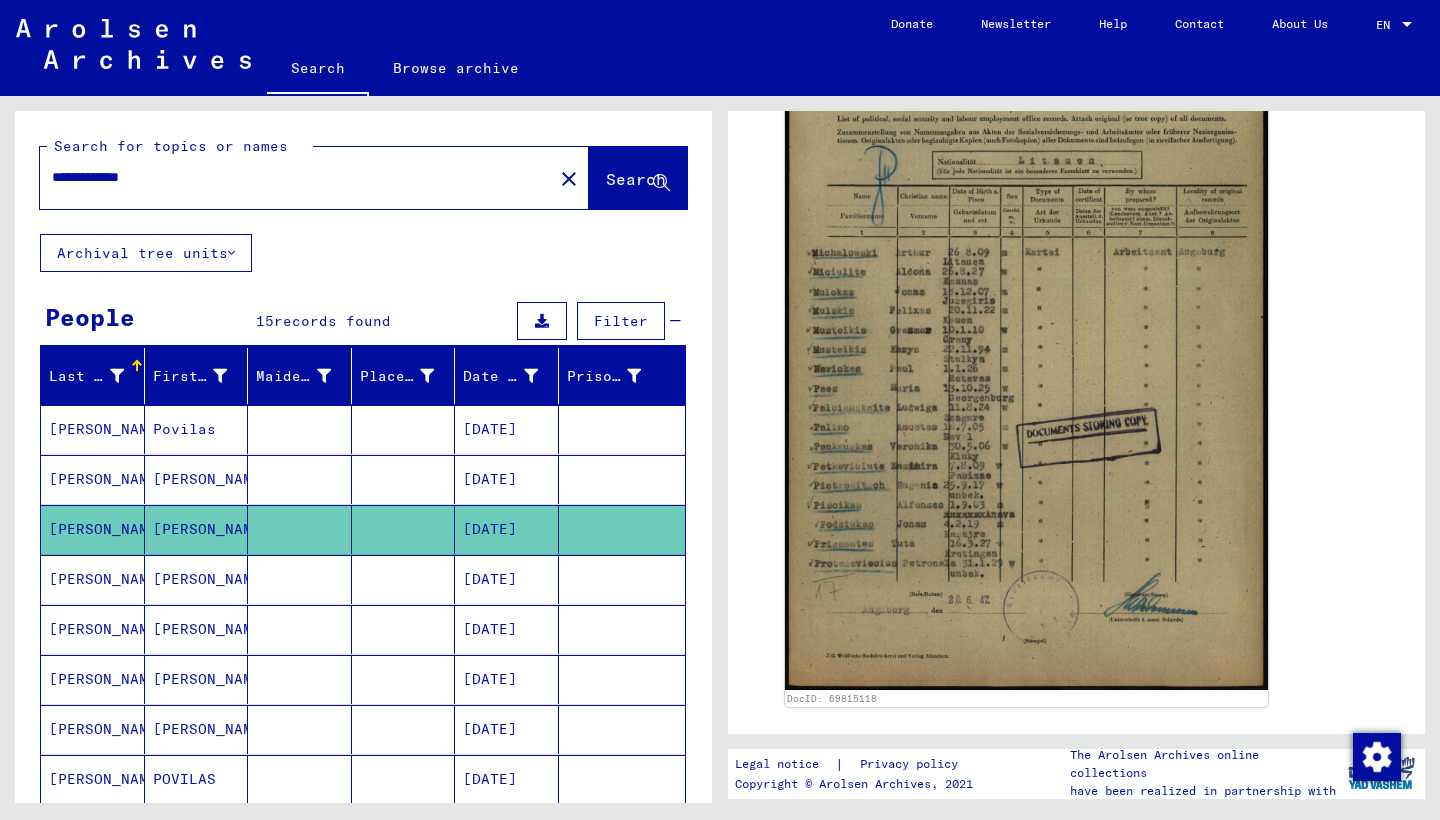 click at bounding box center [300, 629] 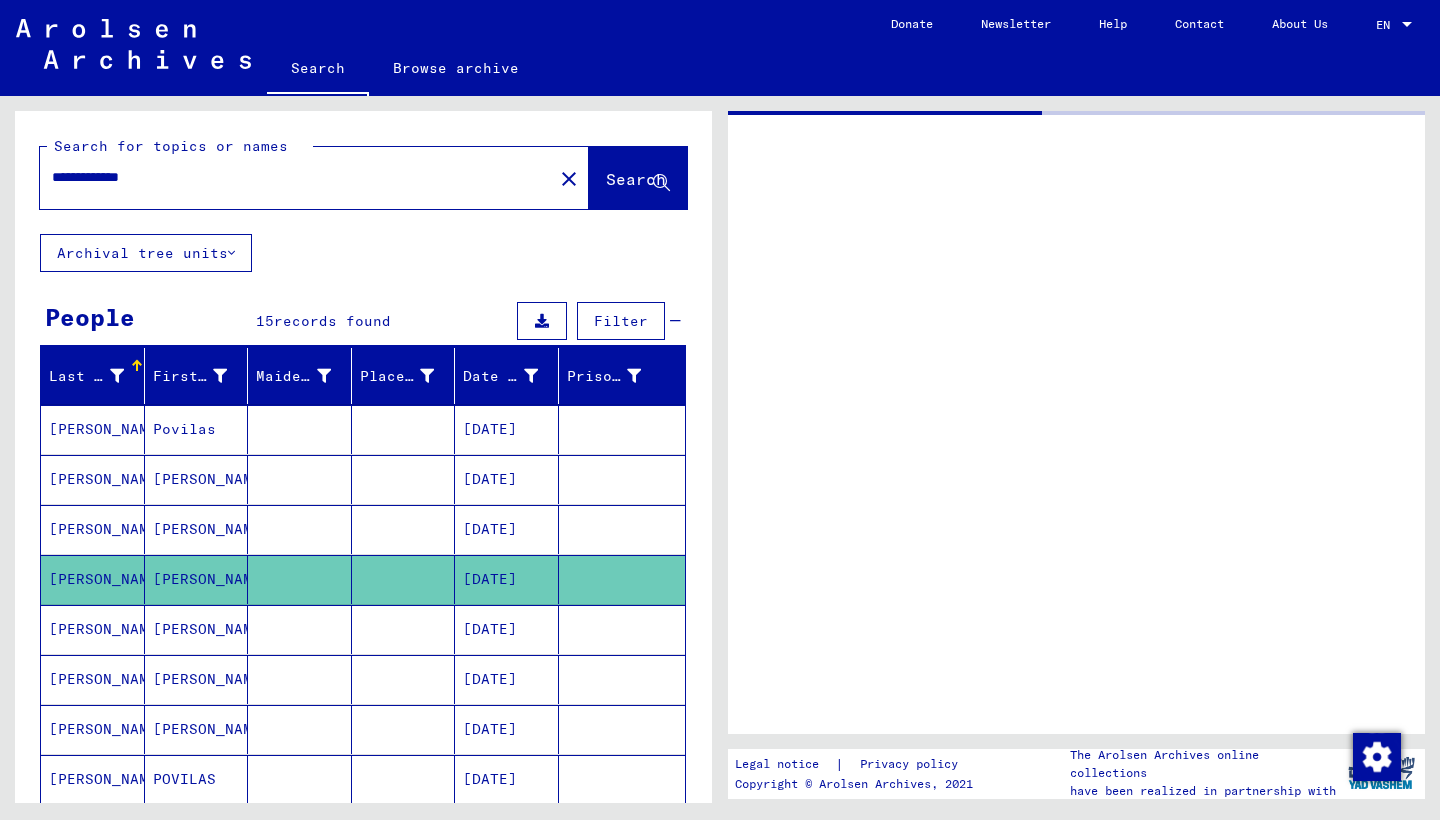 scroll, scrollTop: 0, scrollLeft: 0, axis: both 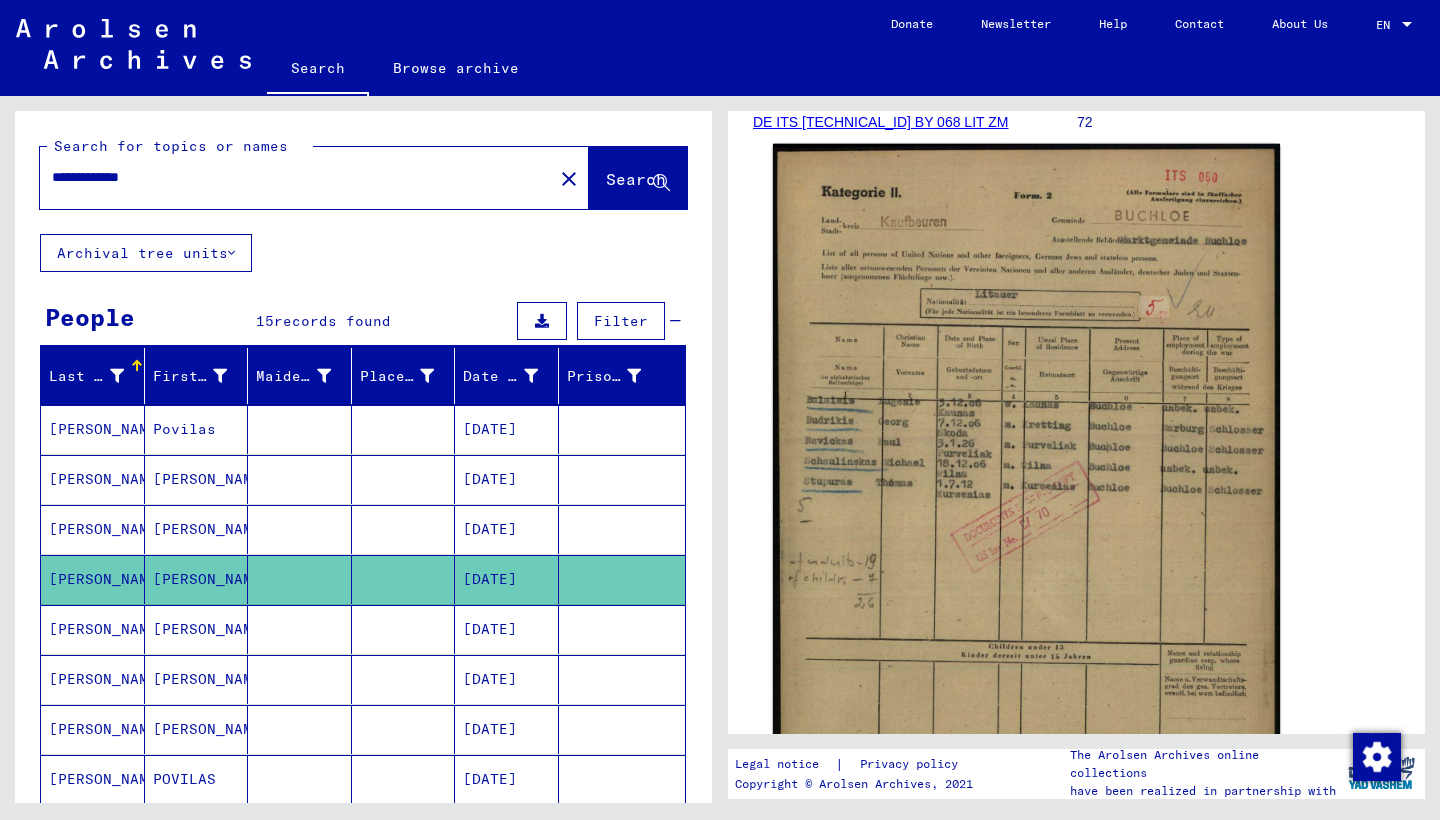 click 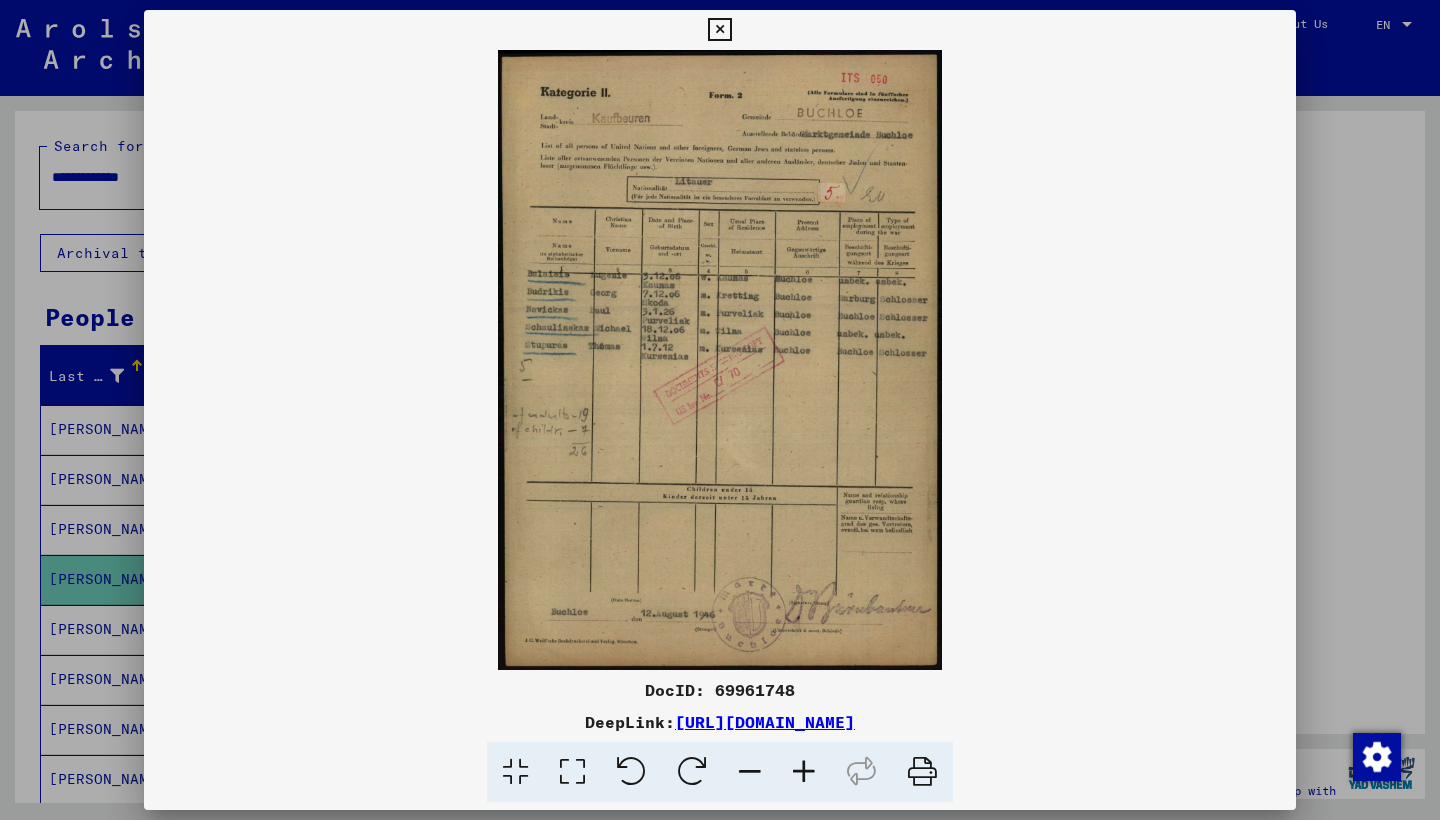 click at bounding box center [719, 30] 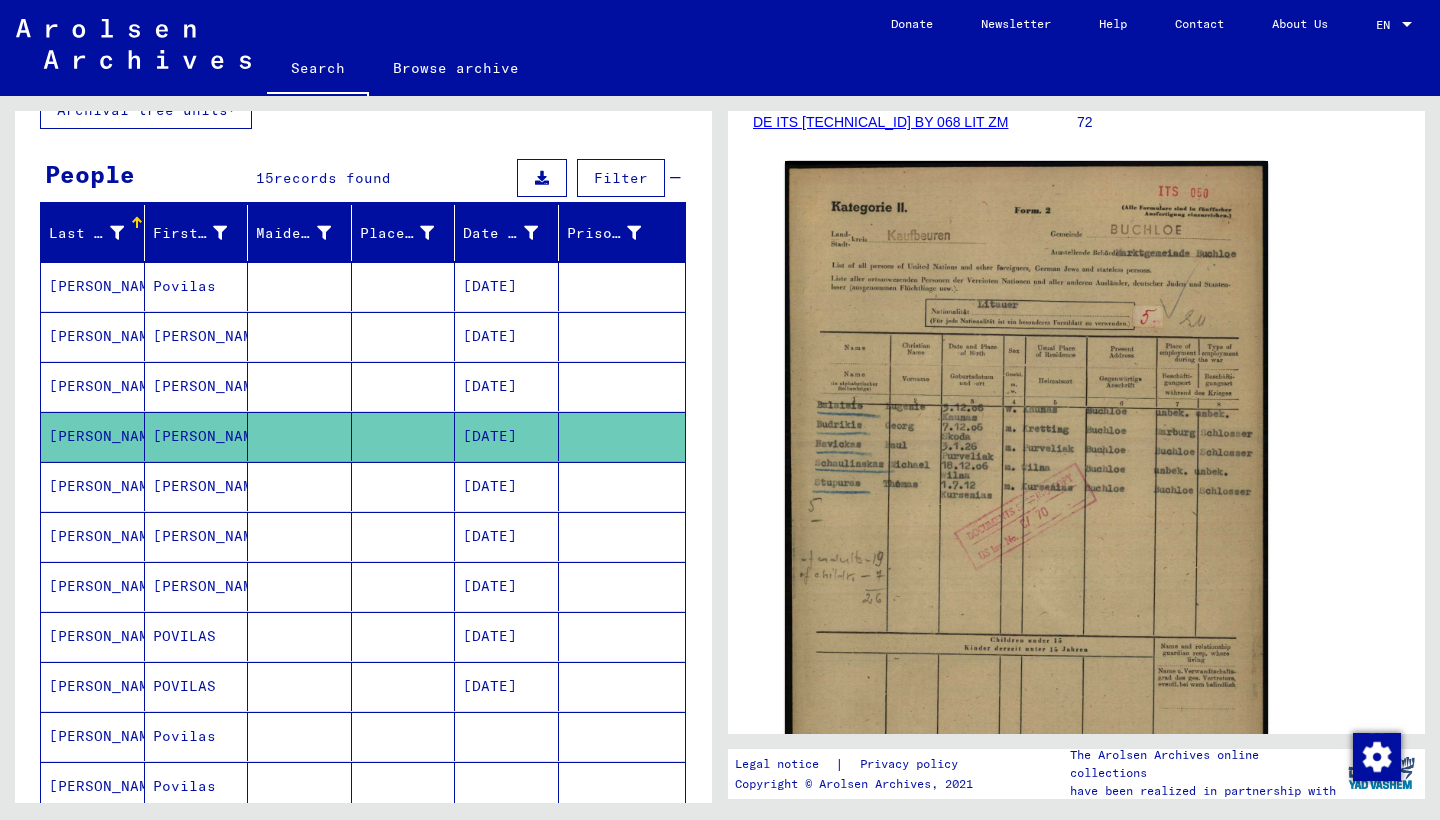 scroll, scrollTop: 158, scrollLeft: 0, axis: vertical 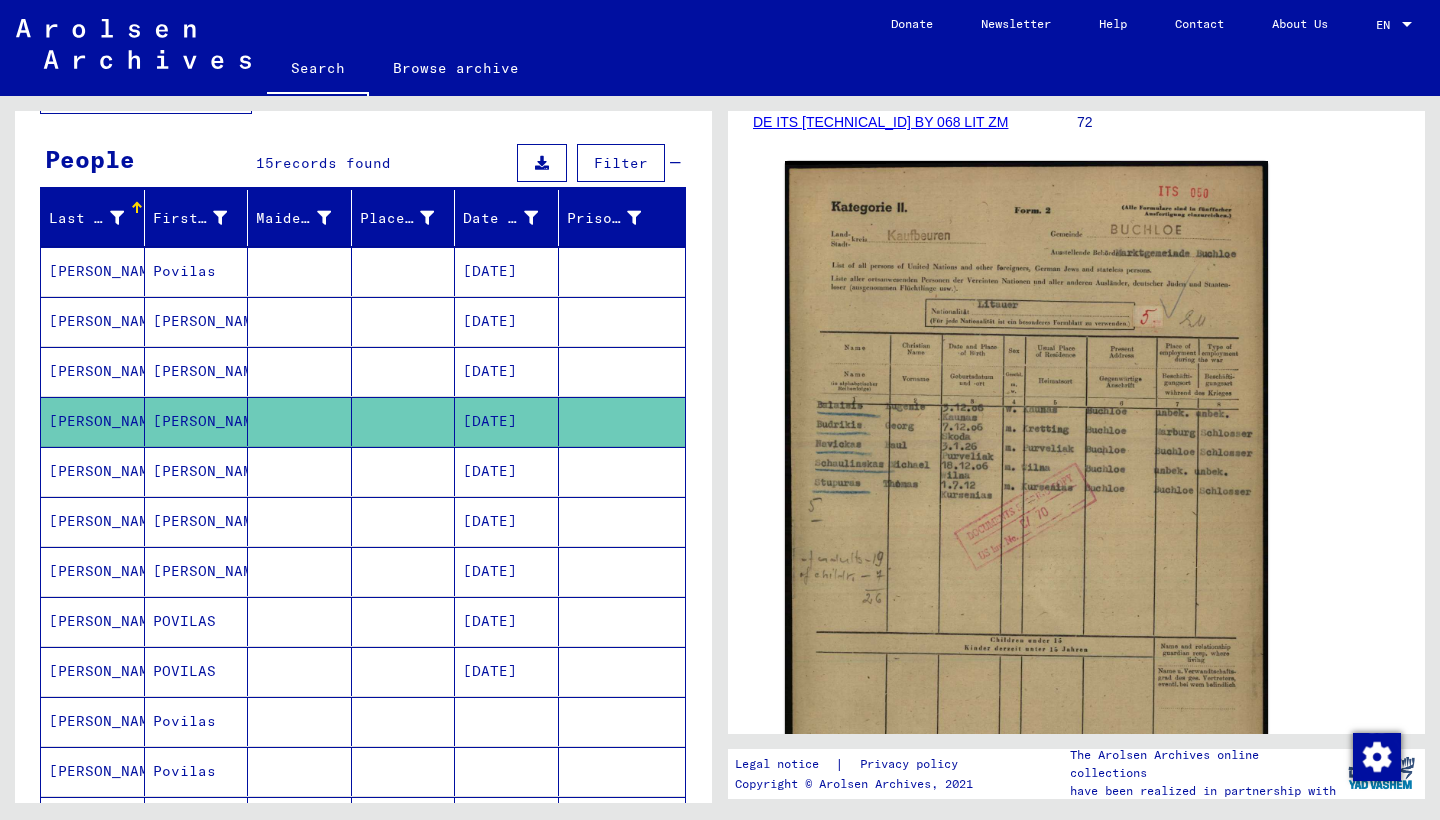 click at bounding box center (300, 671) 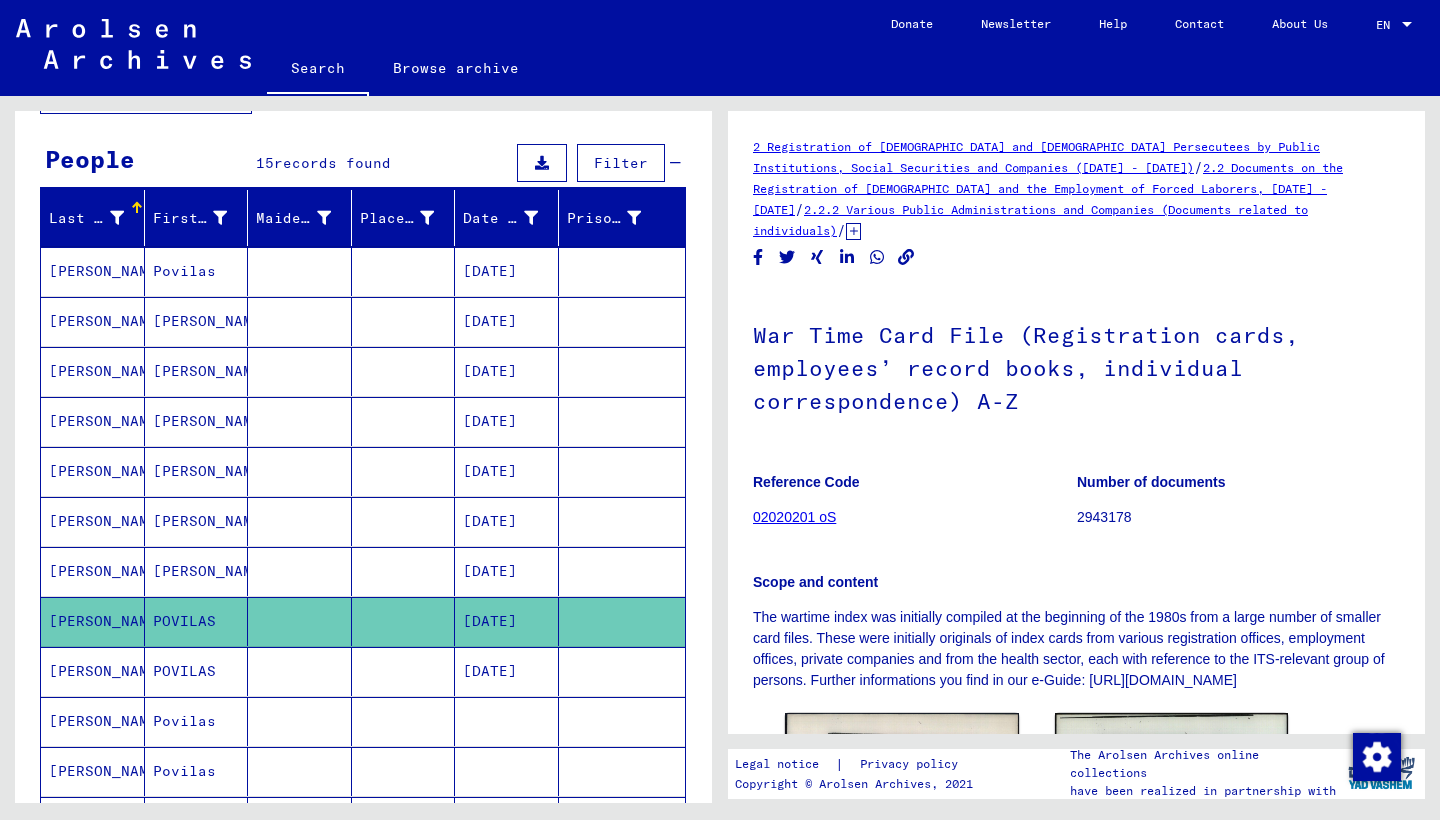 scroll, scrollTop: 0, scrollLeft: 0, axis: both 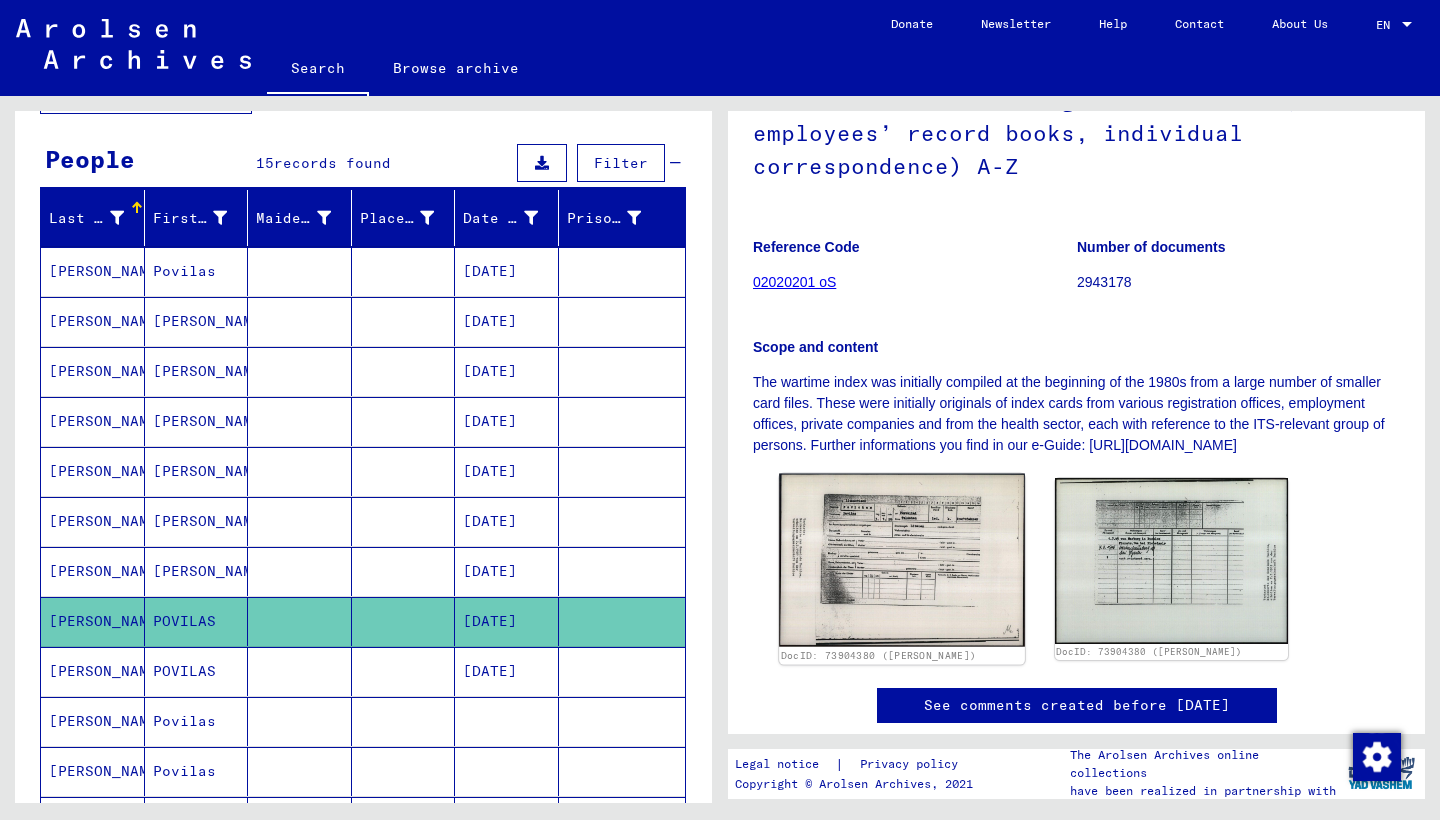 click 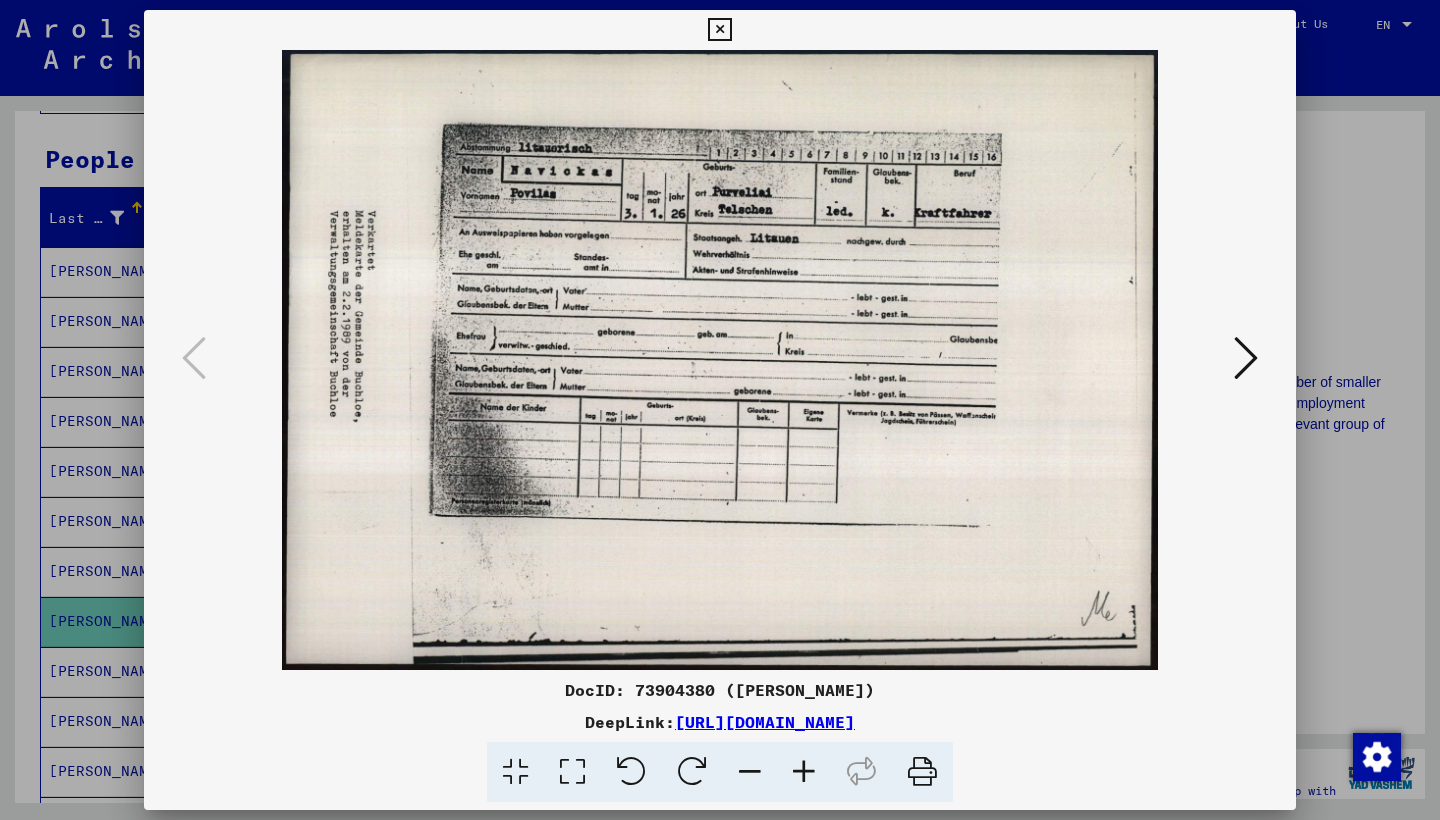 click at bounding box center [719, 30] 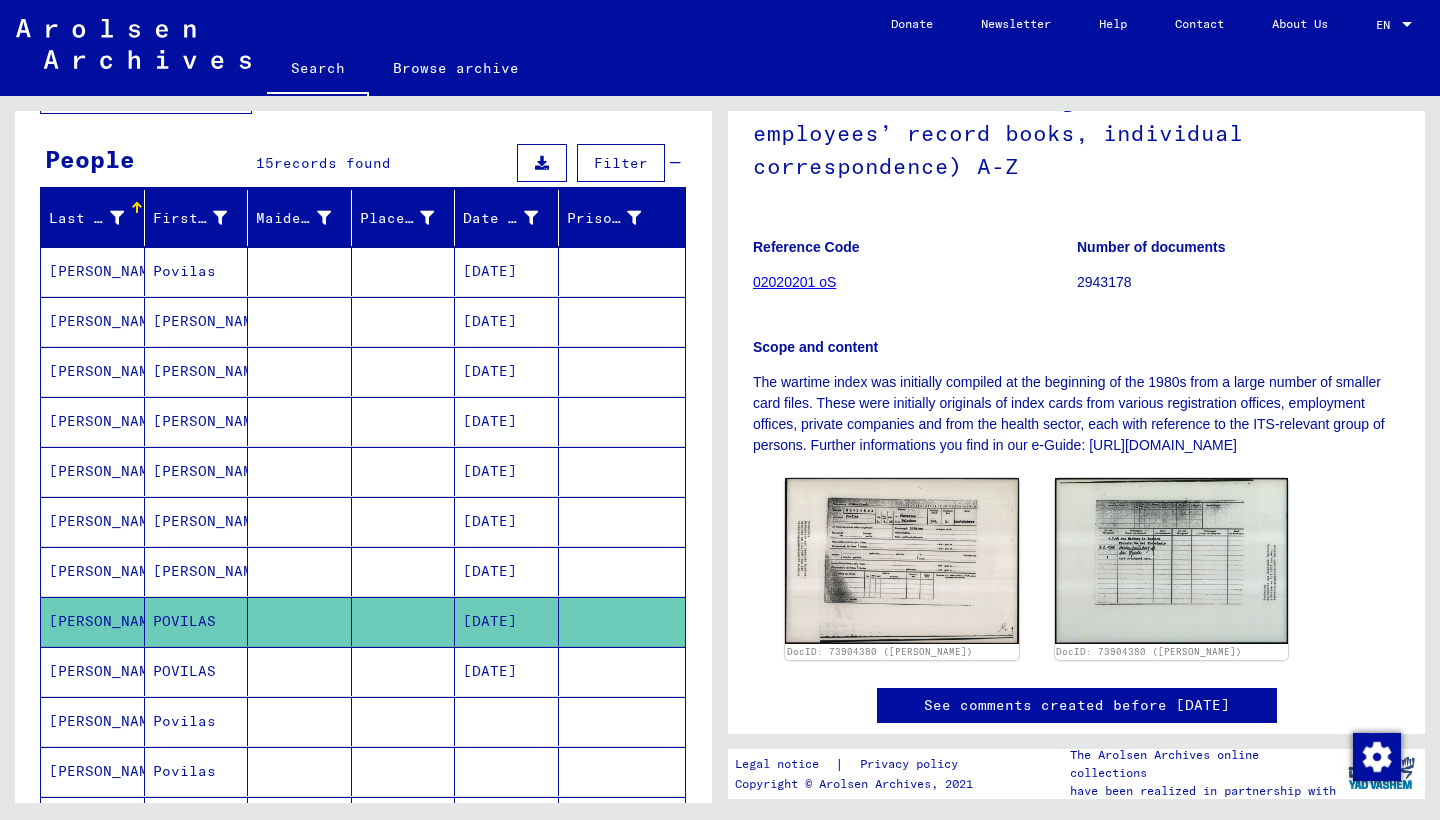 click at bounding box center [404, 721] 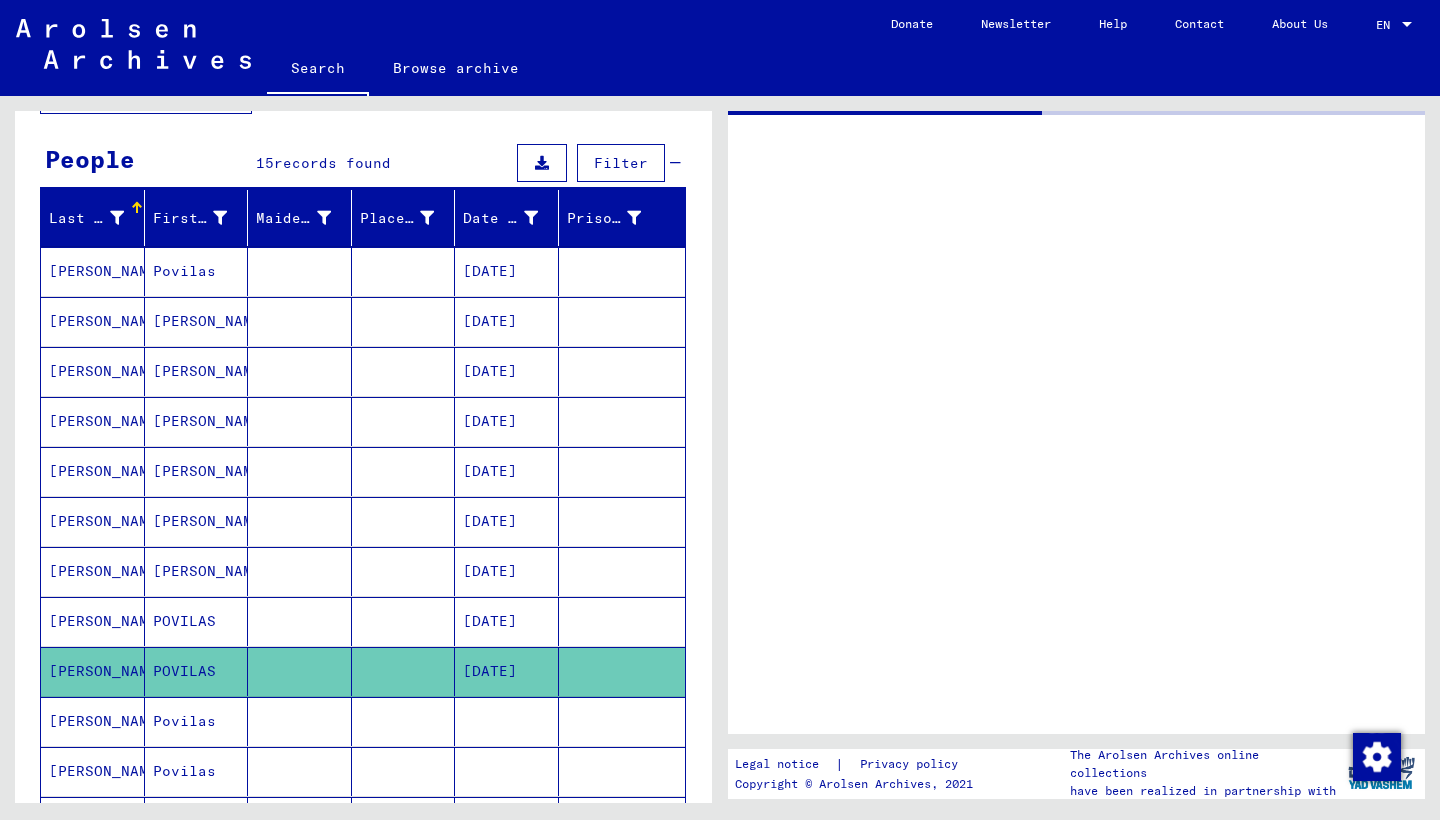 scroll, scrollTop: 0, scrollLeft: 0, axis: both 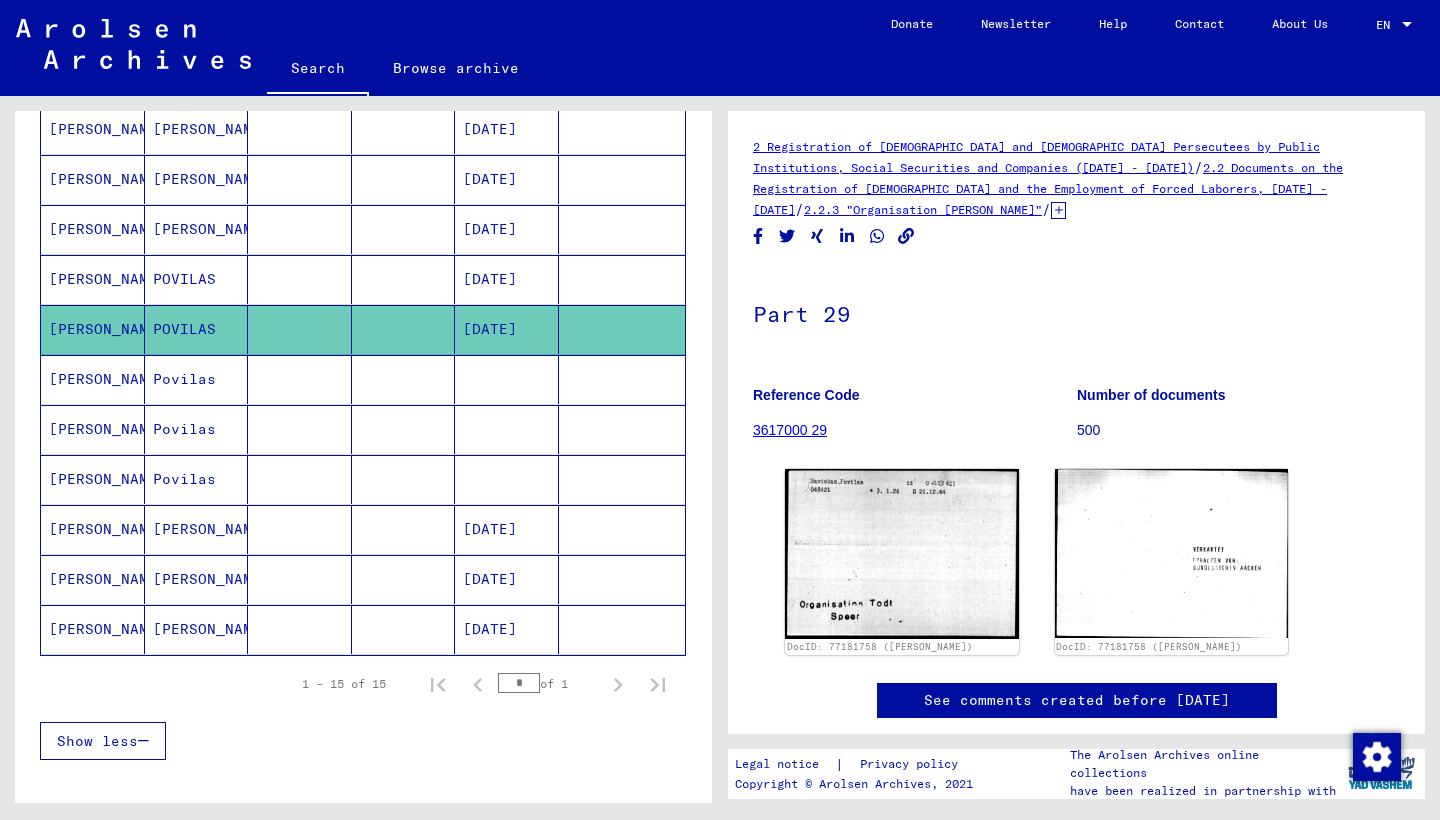 click at bounding box center [300, 429] 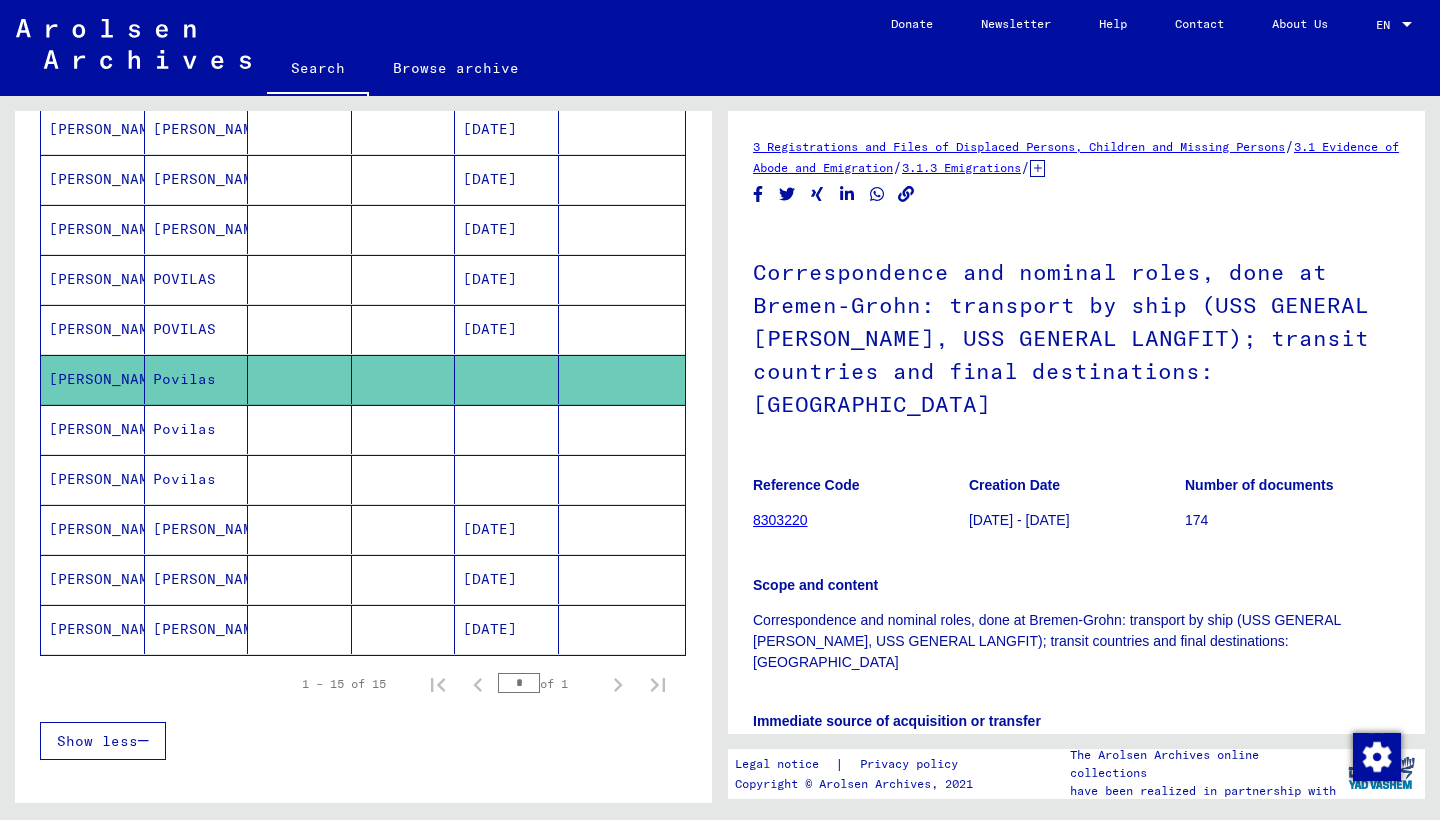 scroll, scrollTop: 0, scrollLeft: 0, axis: both 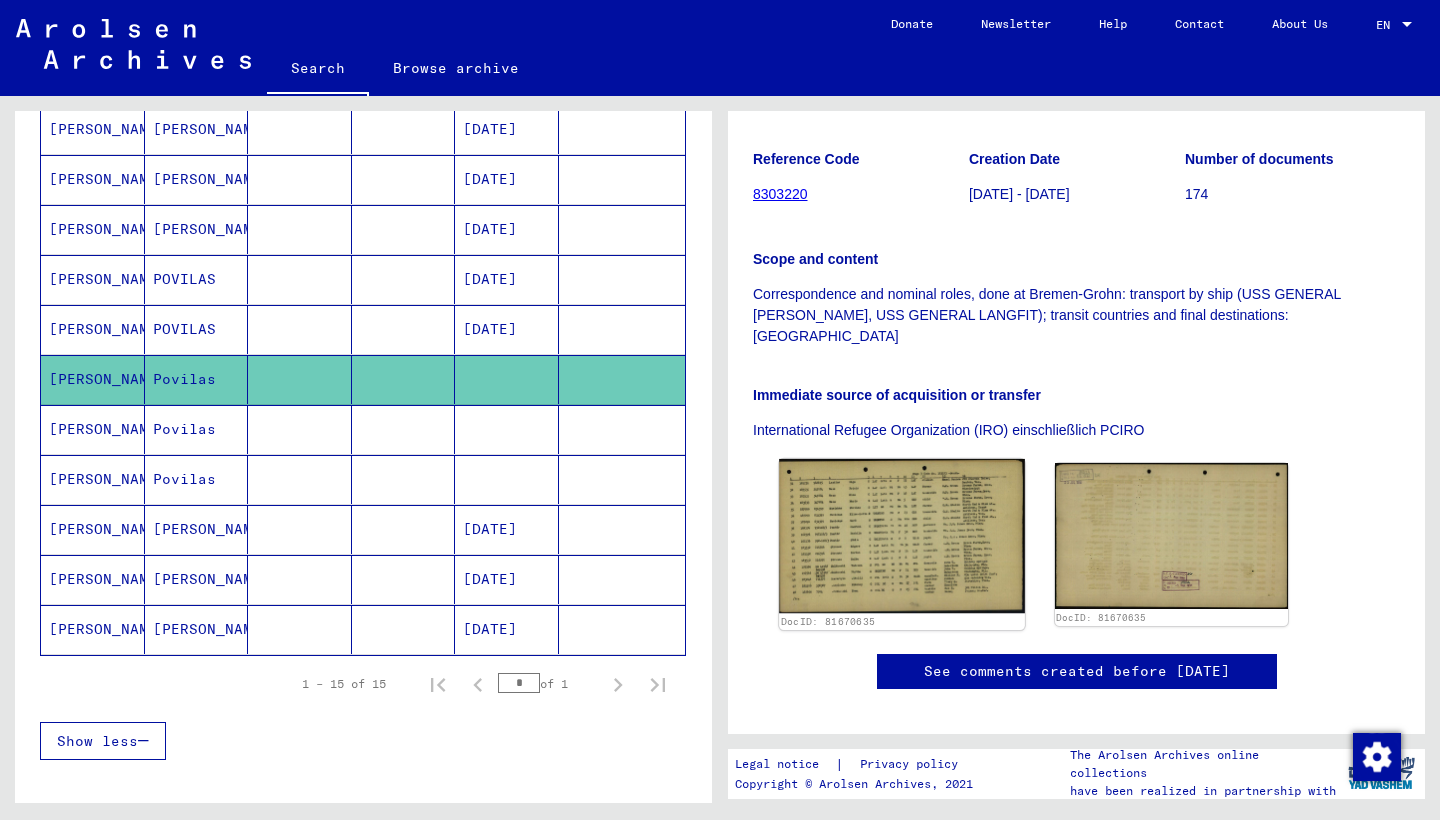 click 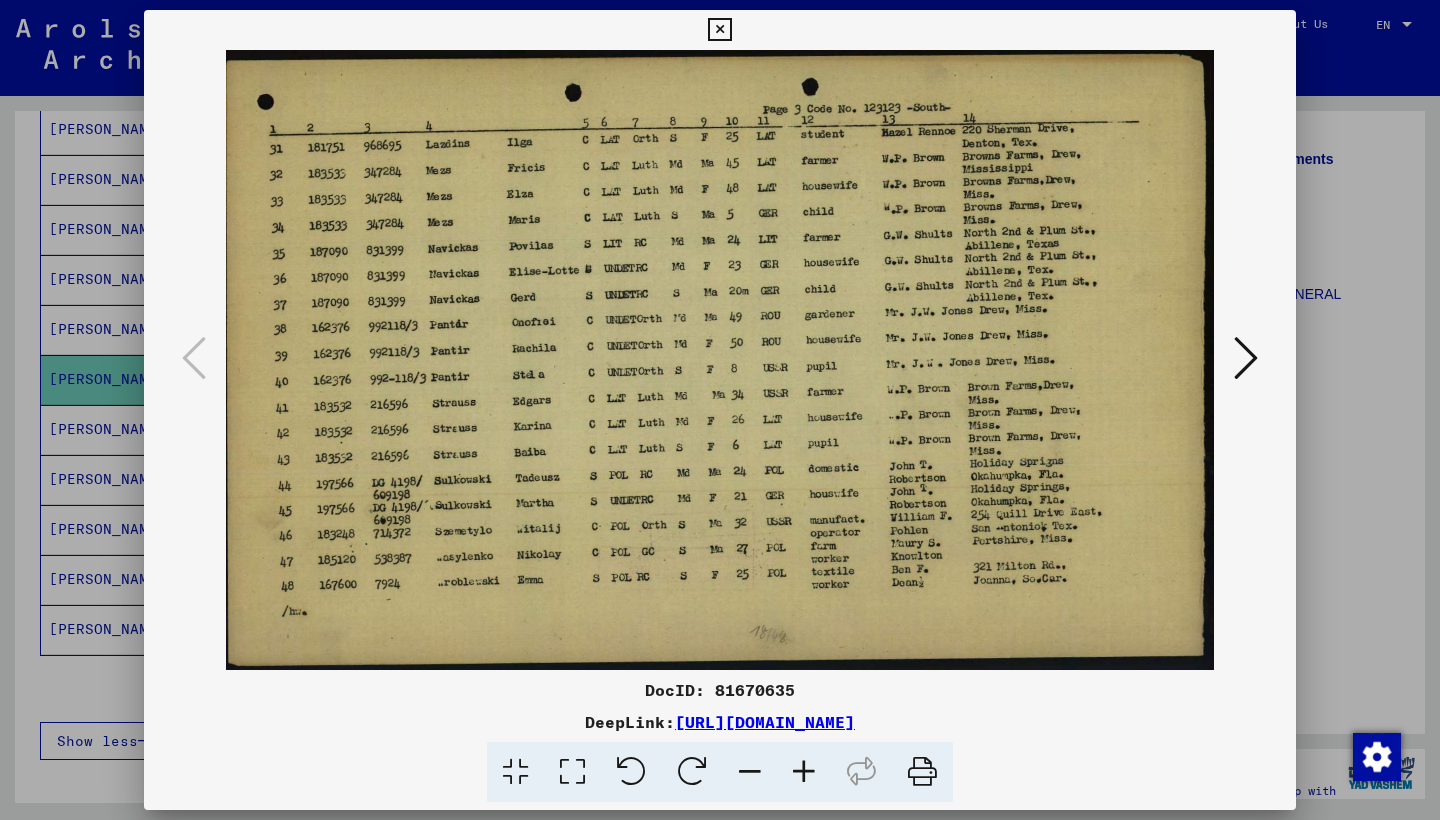 click at bounding box center (719, 30) 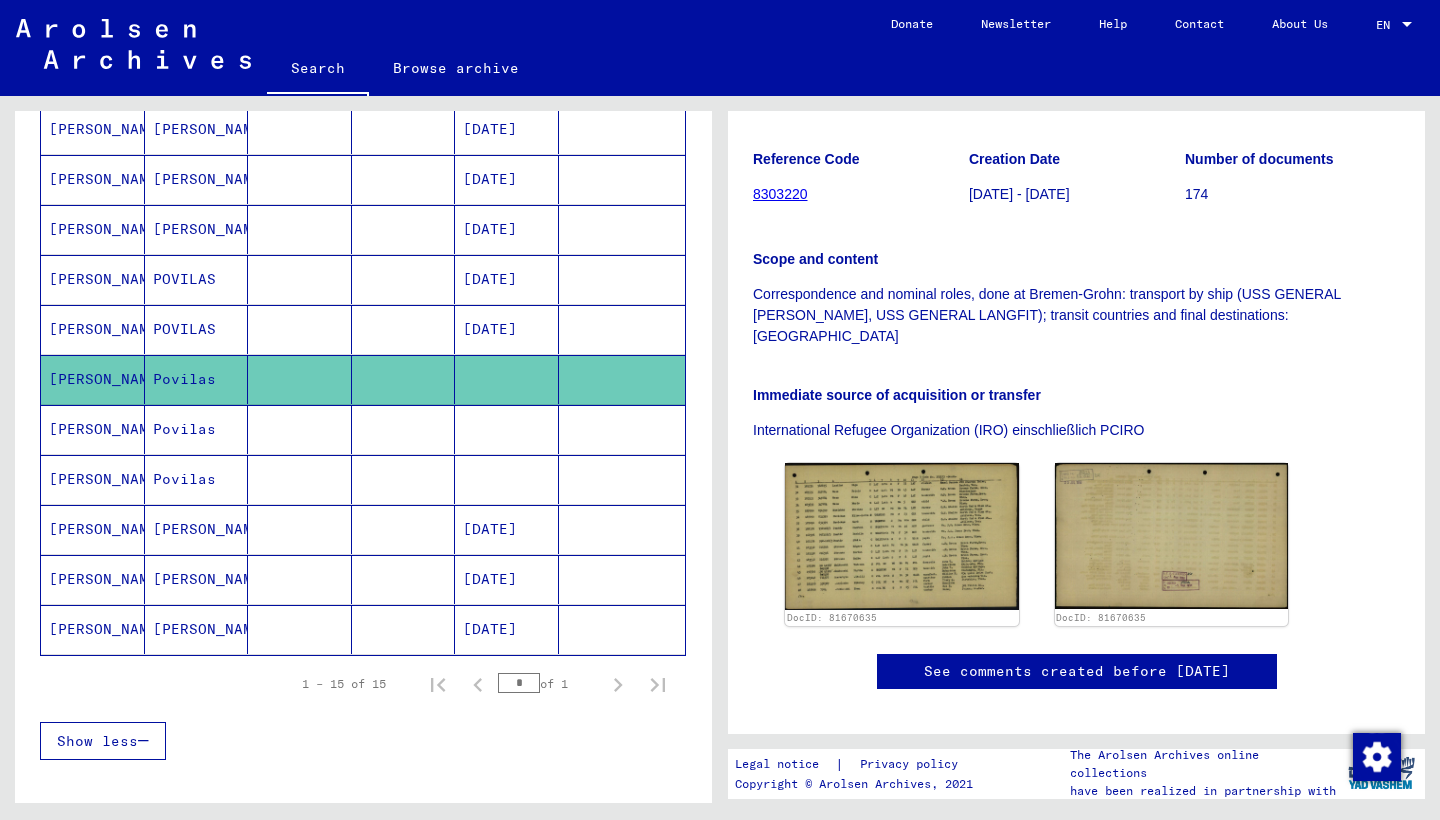 click on "Povilas" at bounding box center (197, 479) 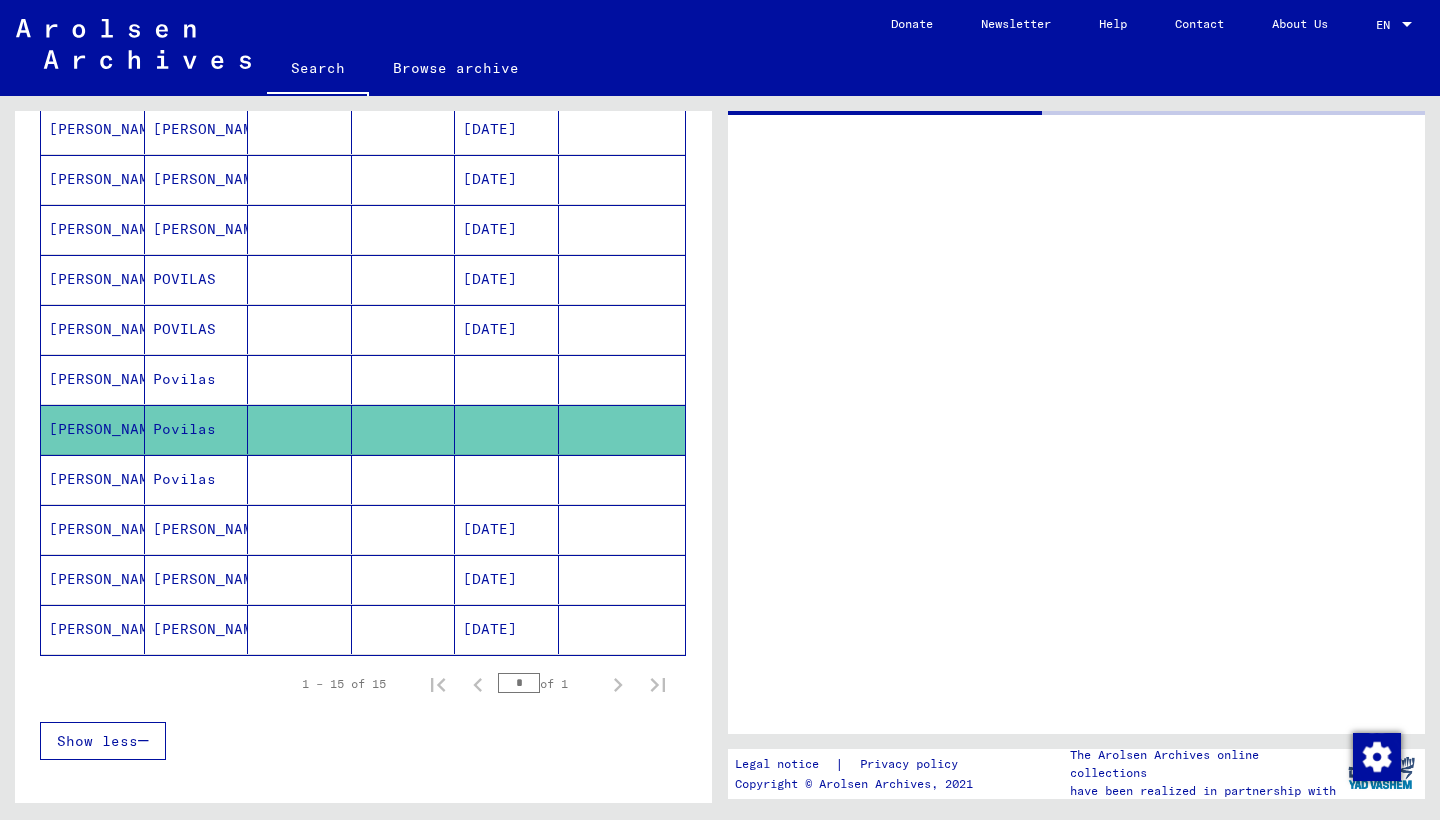 scroll, scrollTop: 0, scrollLeft: 0, axis: both 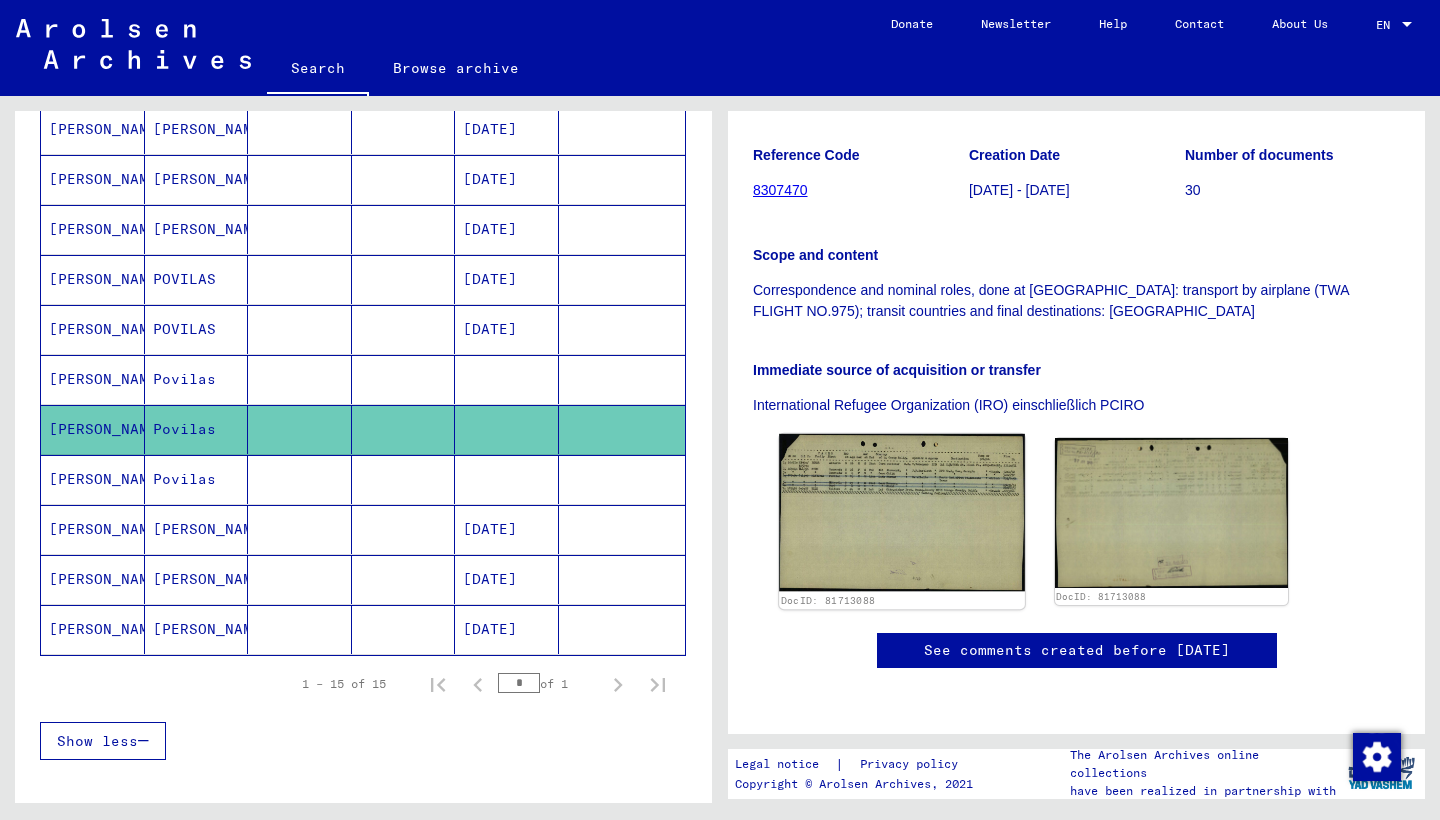 click 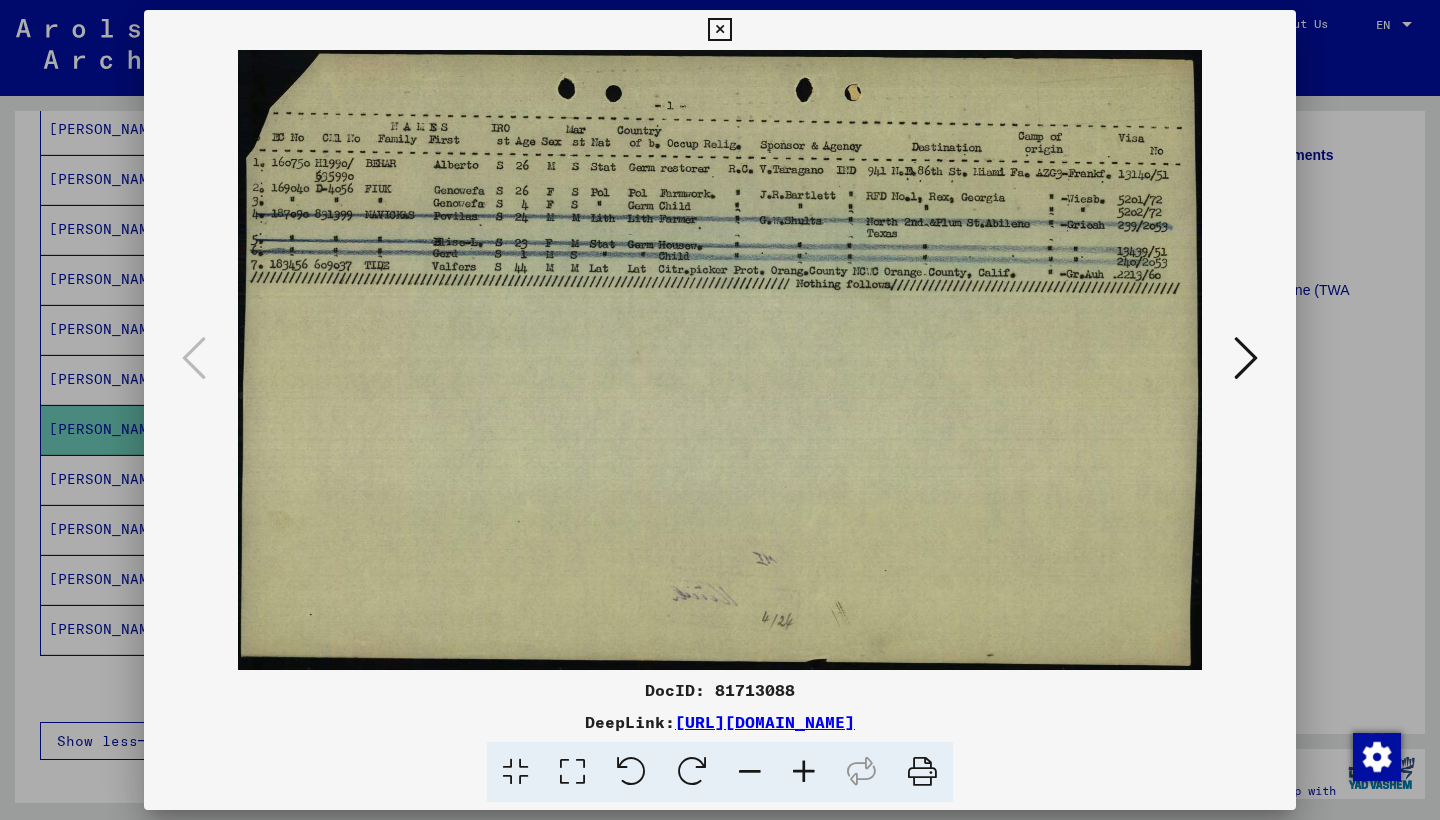 click at bounding box center (719, 30) 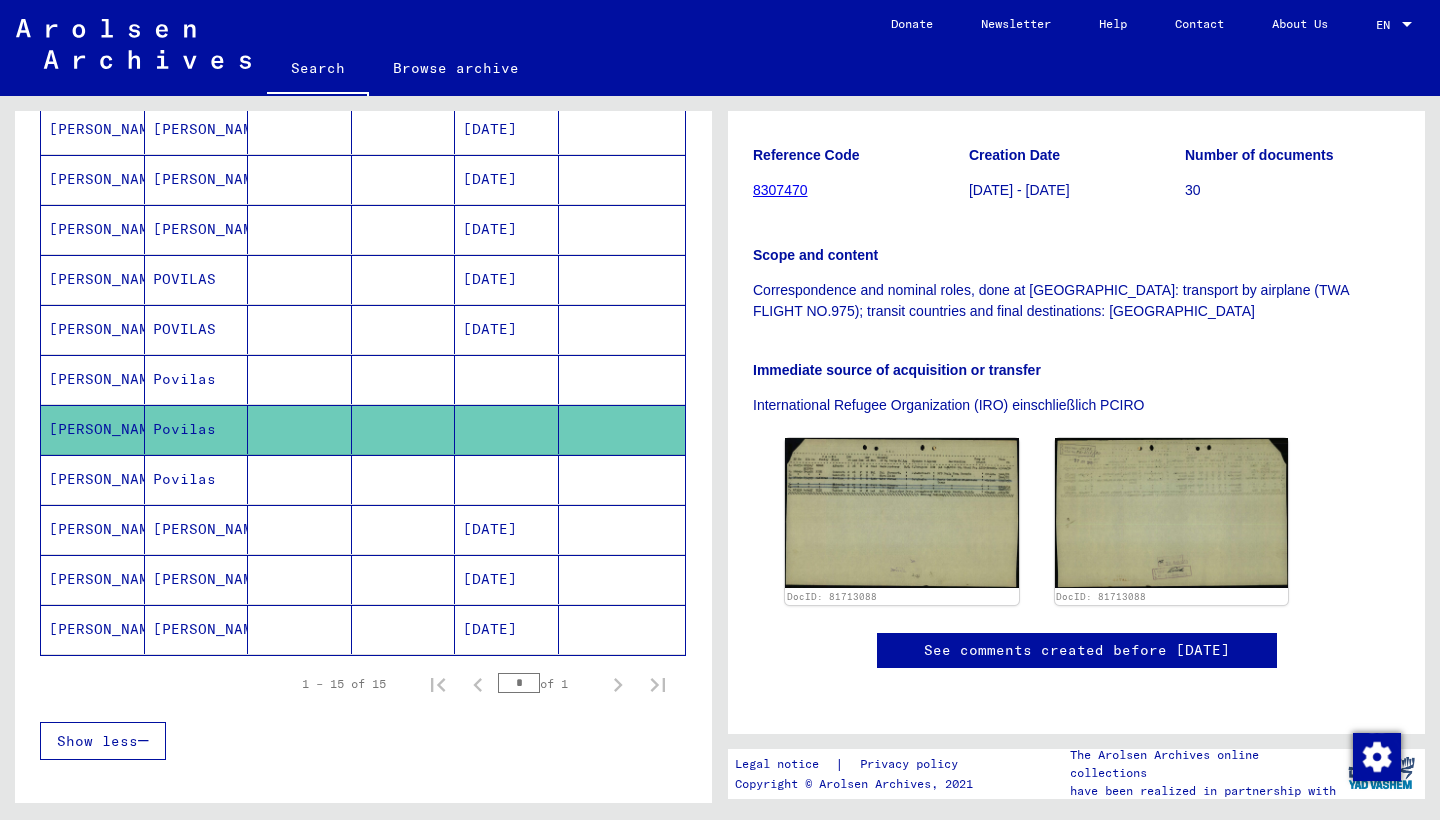 click at bounding box center (404, 529) 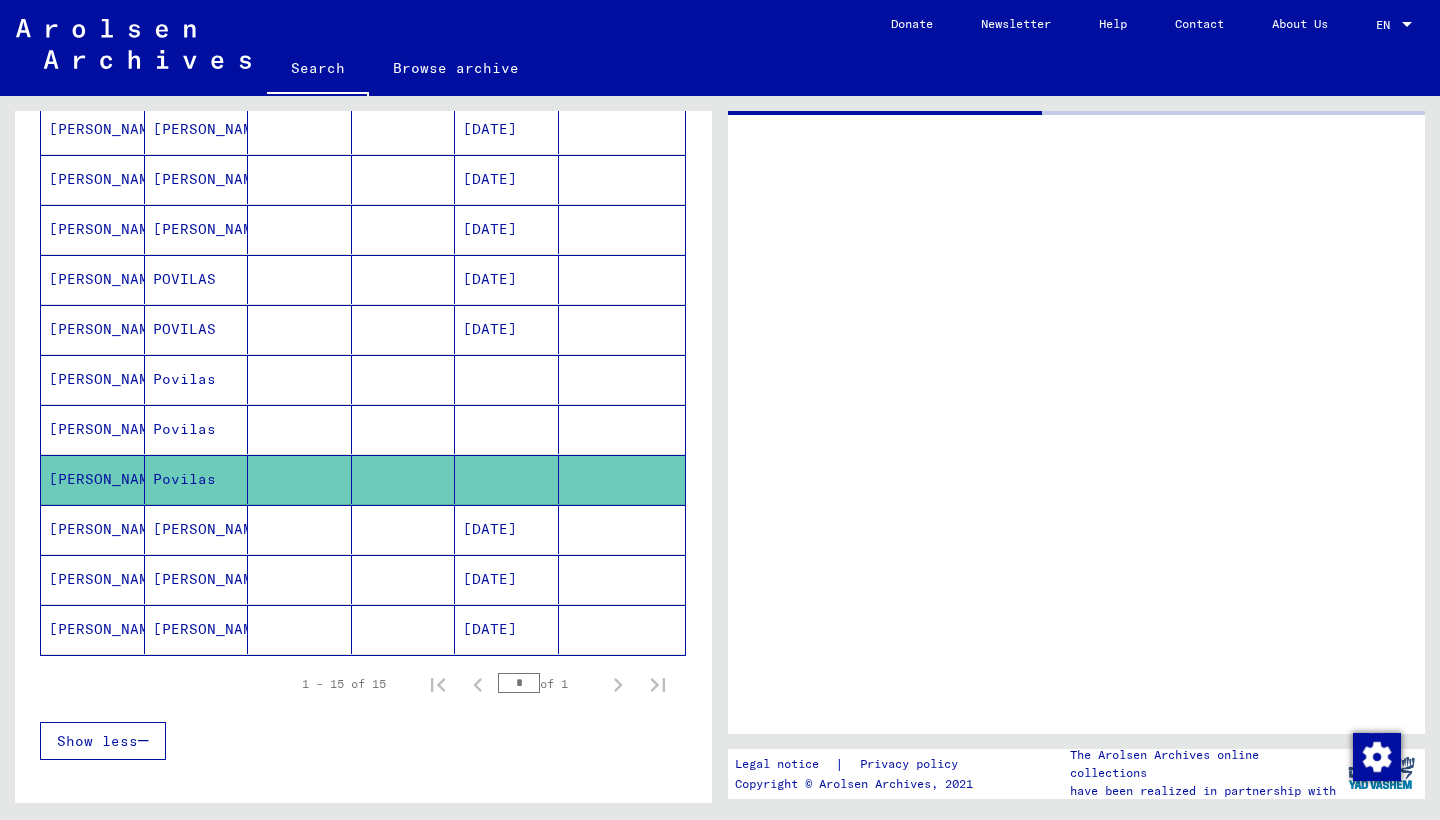 scroll, scrollTop: 0, scrollLeft: 0, axis: both 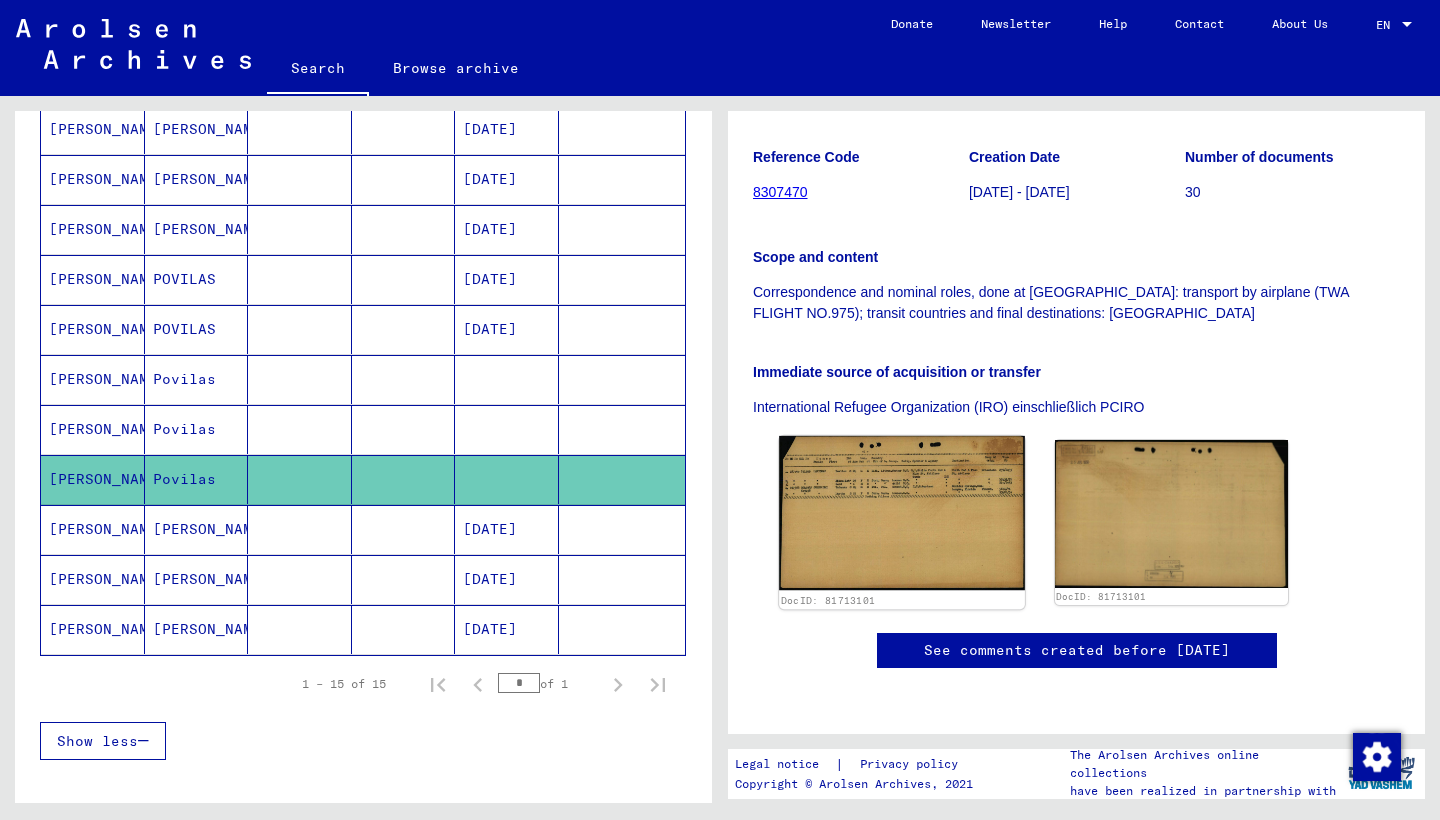 click 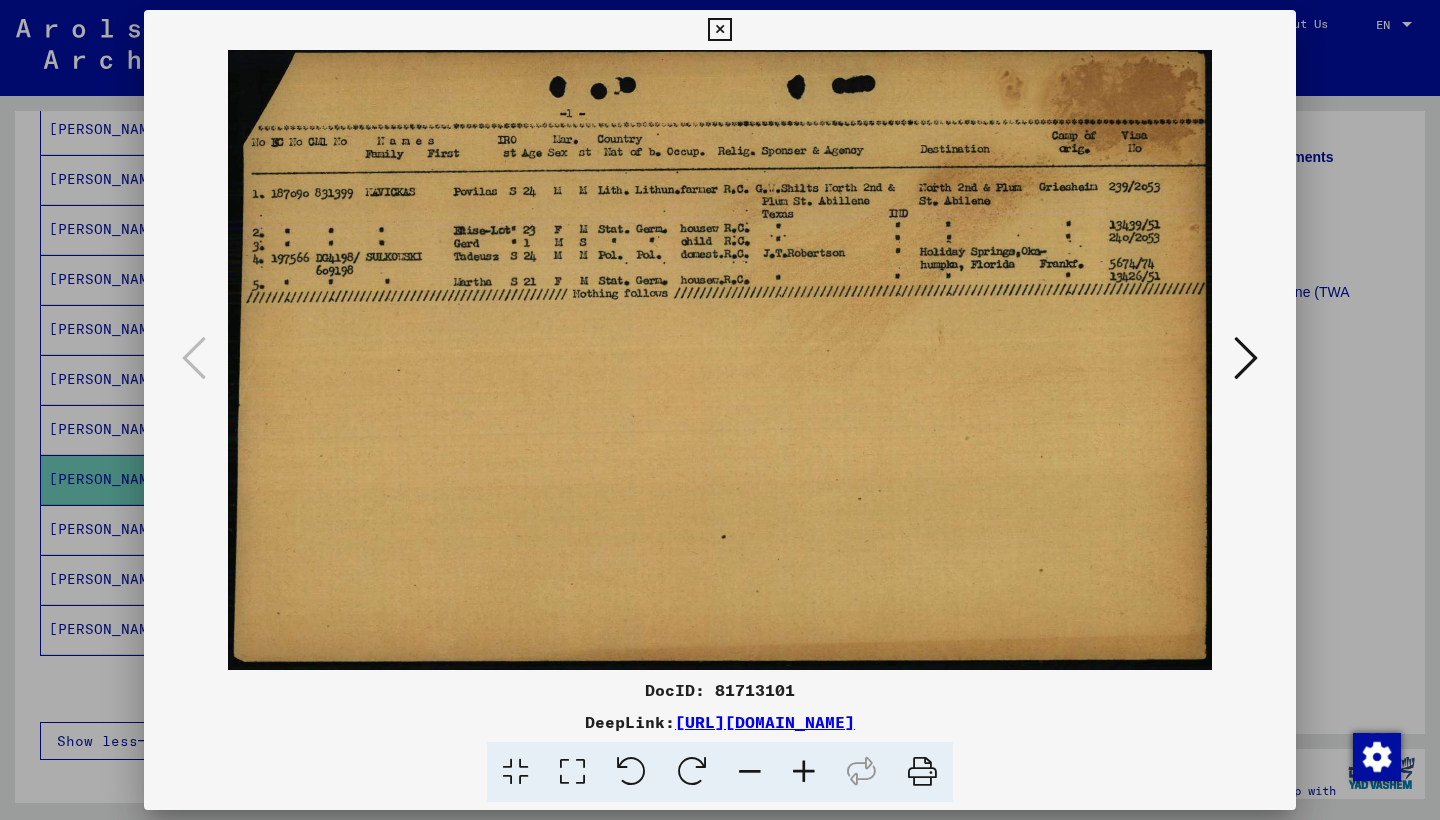click at bounding box center [719, 30] 